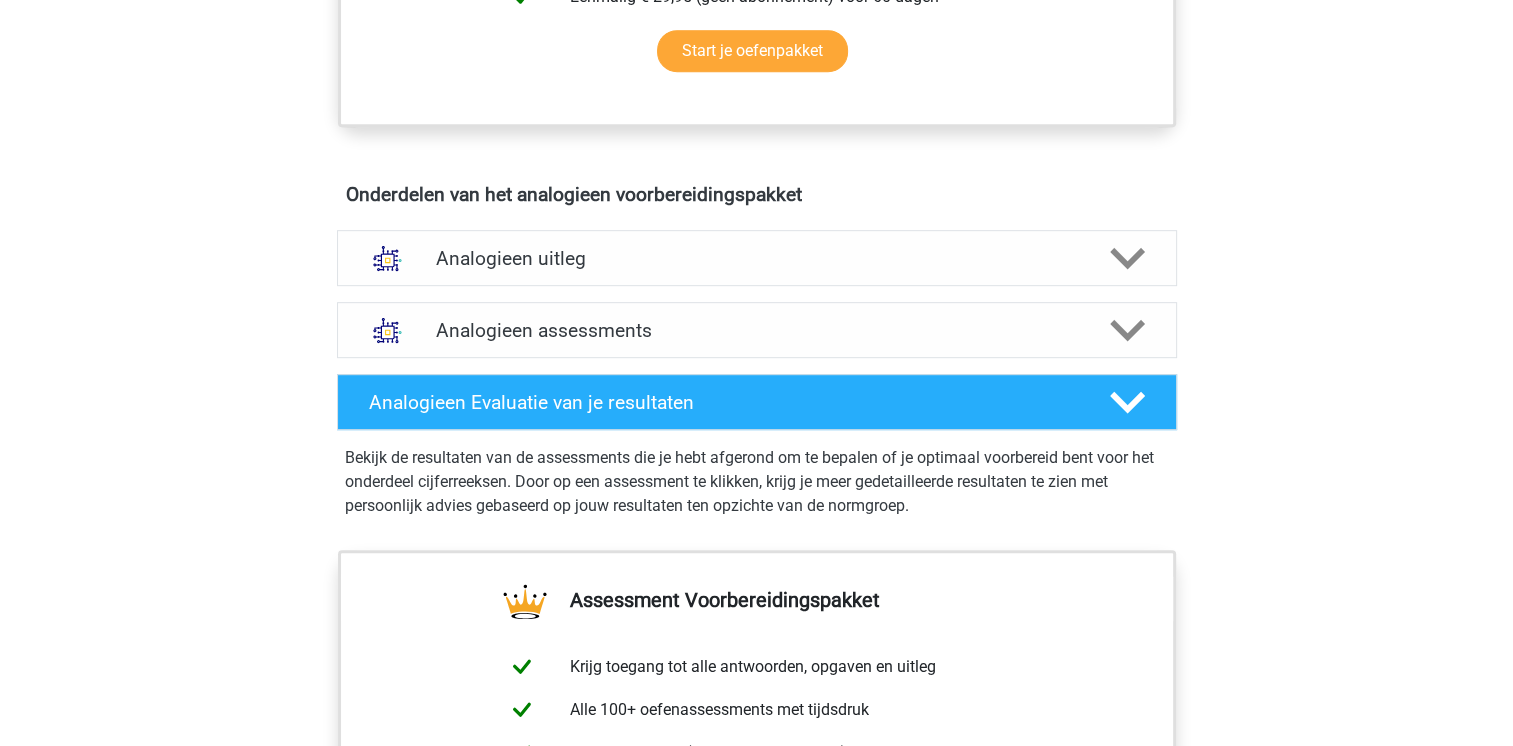 scroll, scrollTop: 1040, scrollLeft: 0, axis: vertical 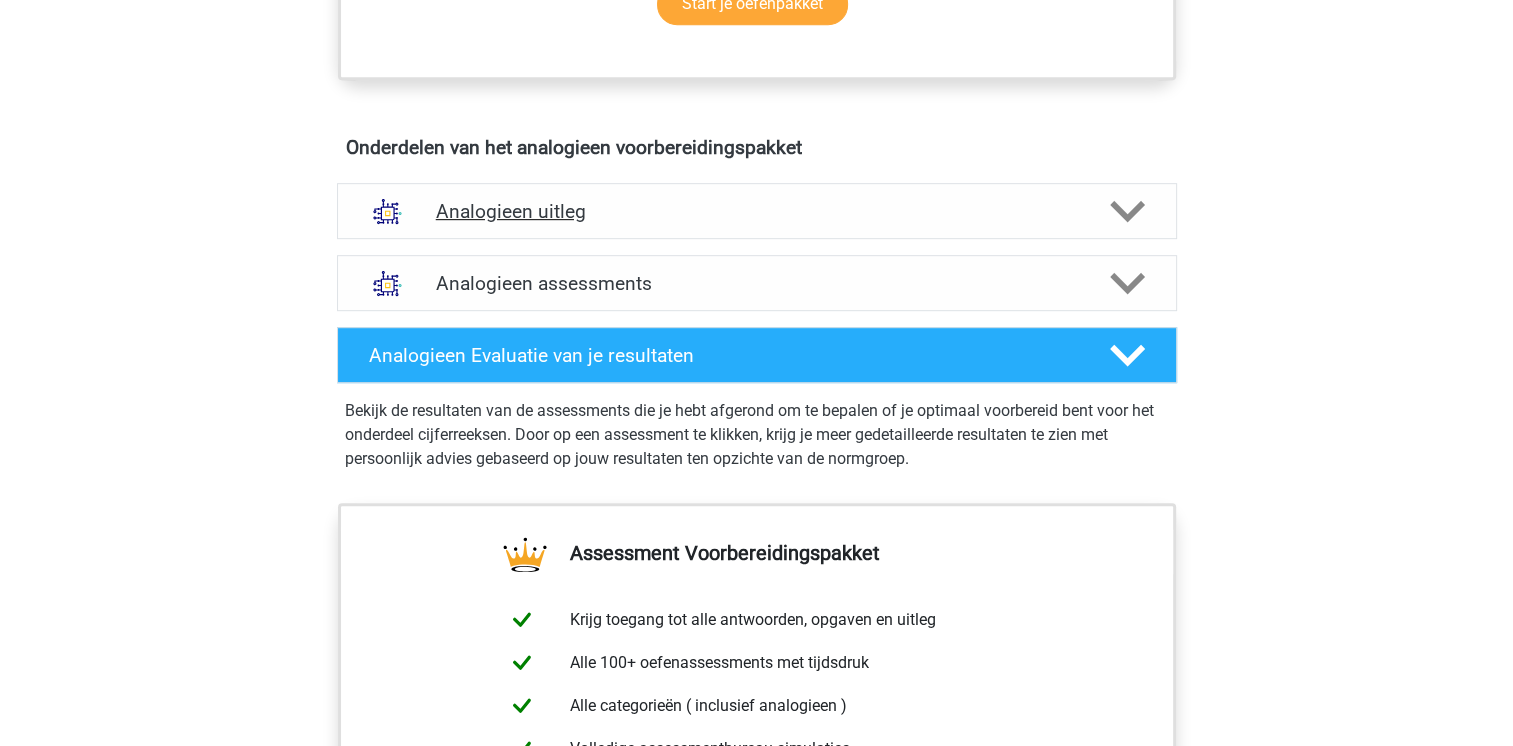 click on "Analogieen uitleg" at bounding box center [757, 211] 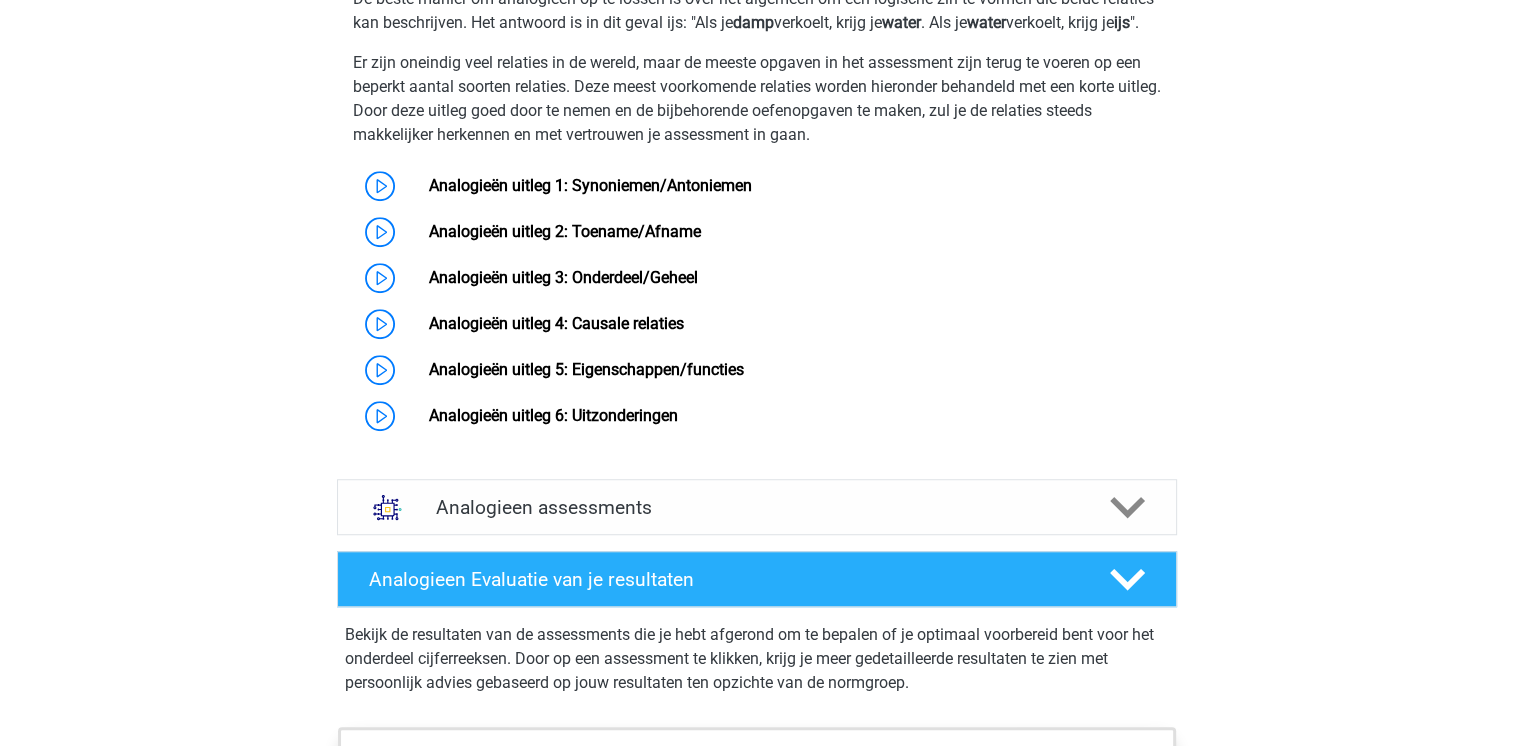 scroll, scrollTop: 1440, scrollLeft: 0, axis: vertical 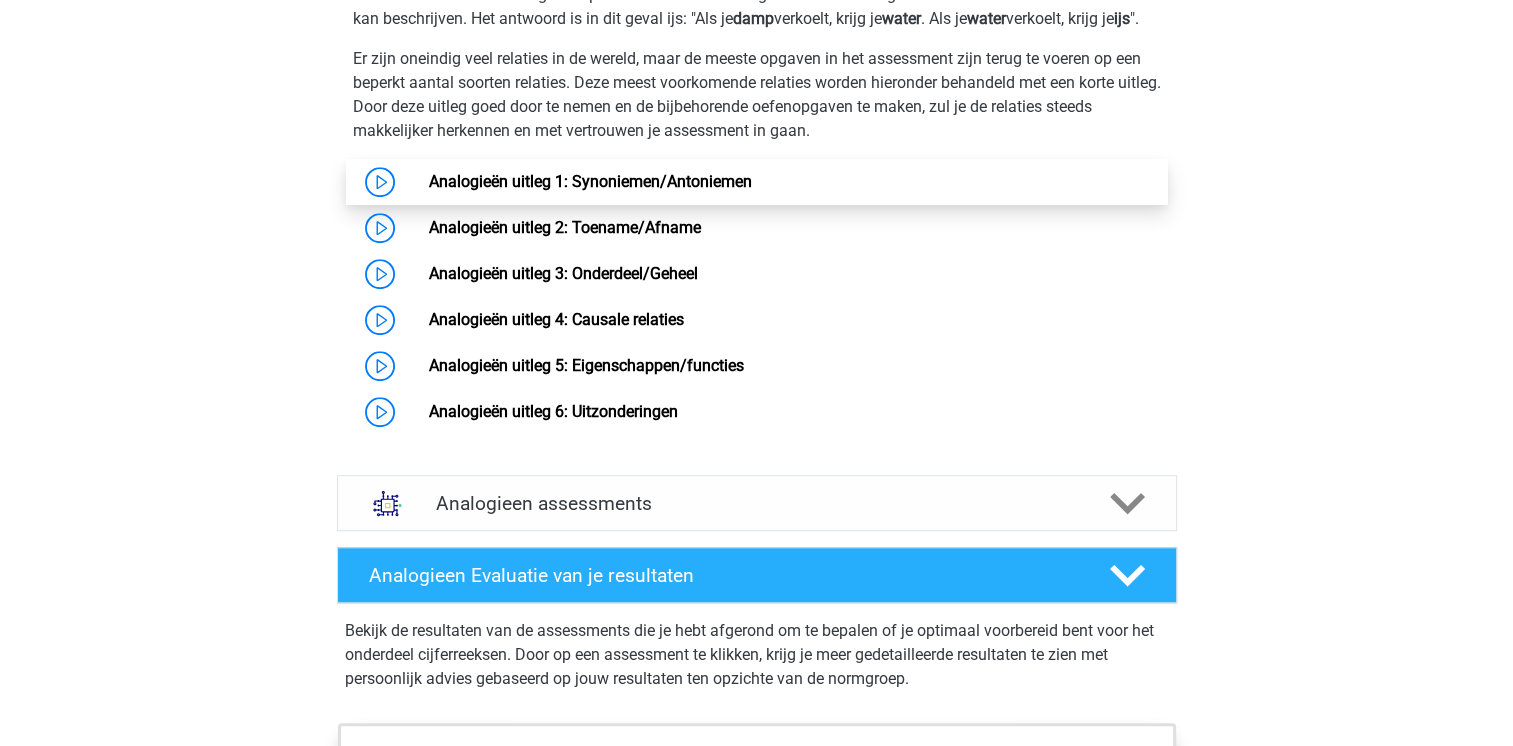 click on "Analogieën uitleg 1: Synoniemen/Antoniemen" at bounding box center (590, 181) 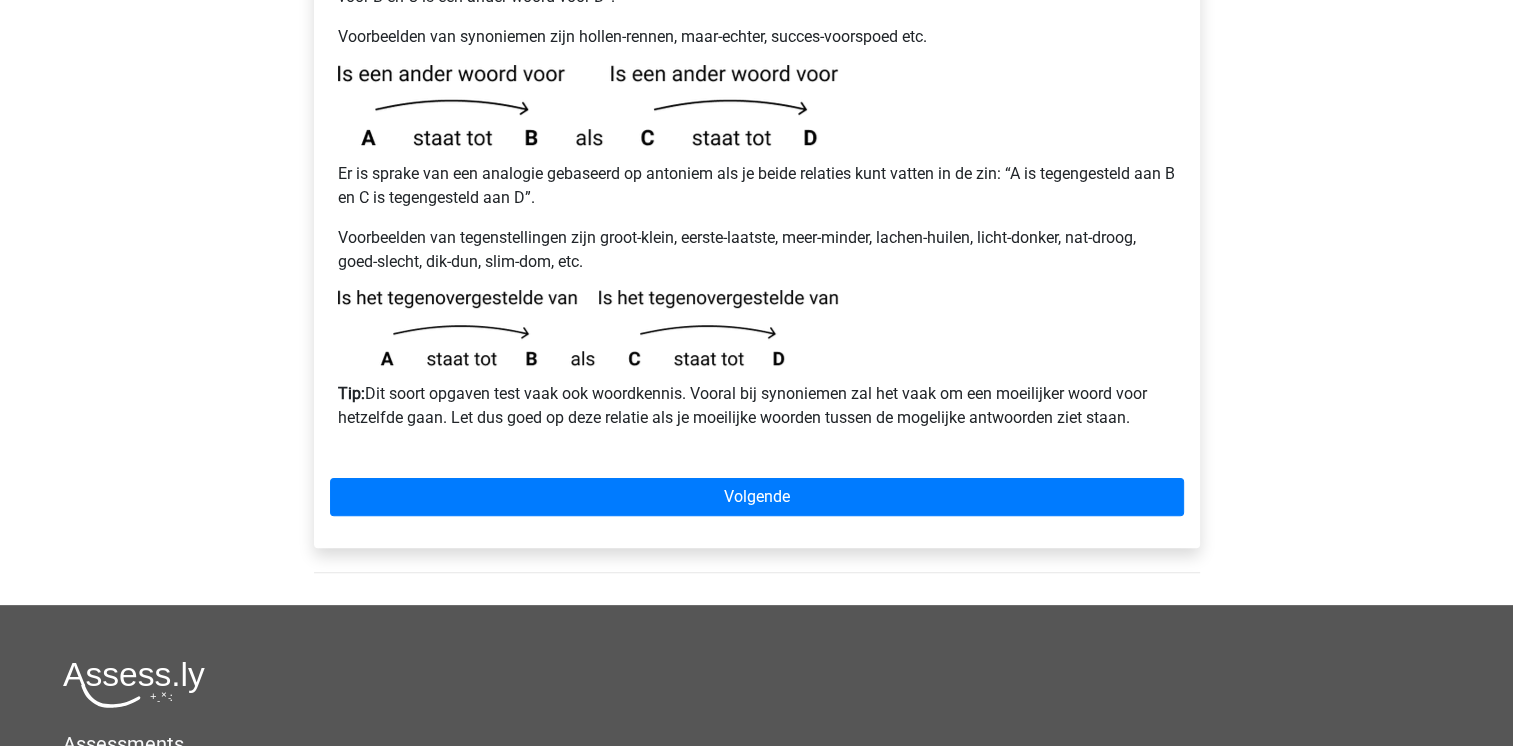 scroll, scrollTop: 440, scrollLeft: 0, axis: vertical 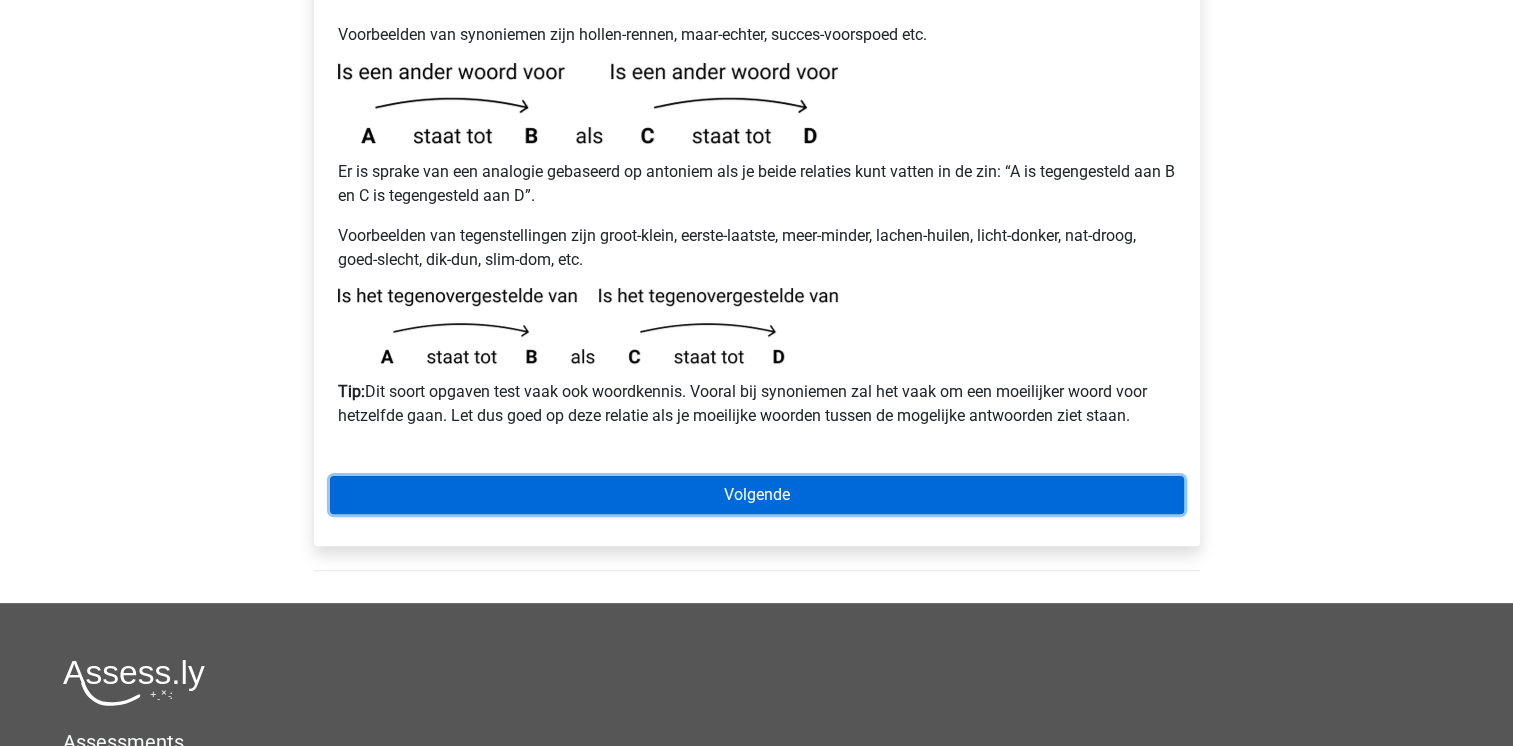 click on "Volgende" at bounding box center [757, 495] 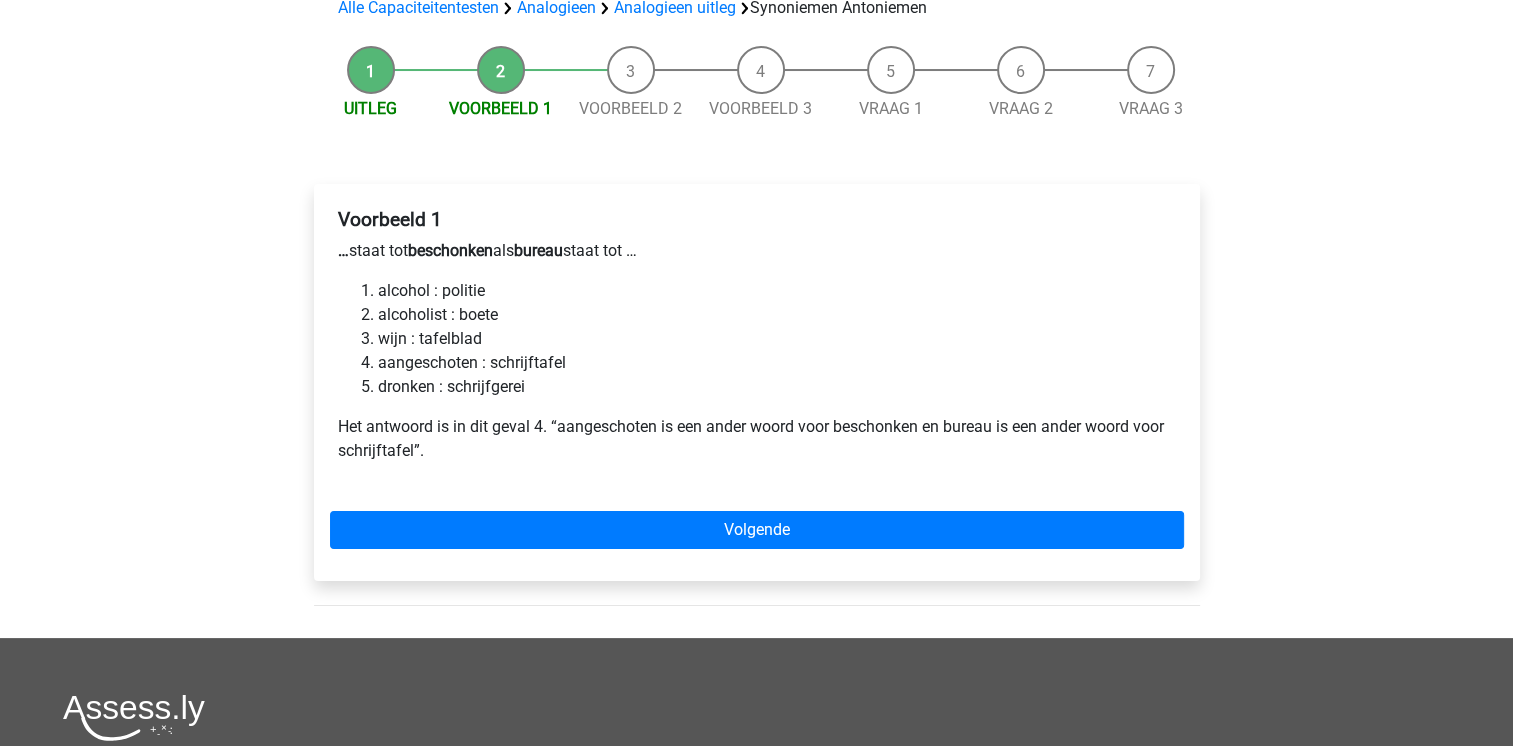scroll, scrollTop: 200, scrollLeft: 0, axis: vertical 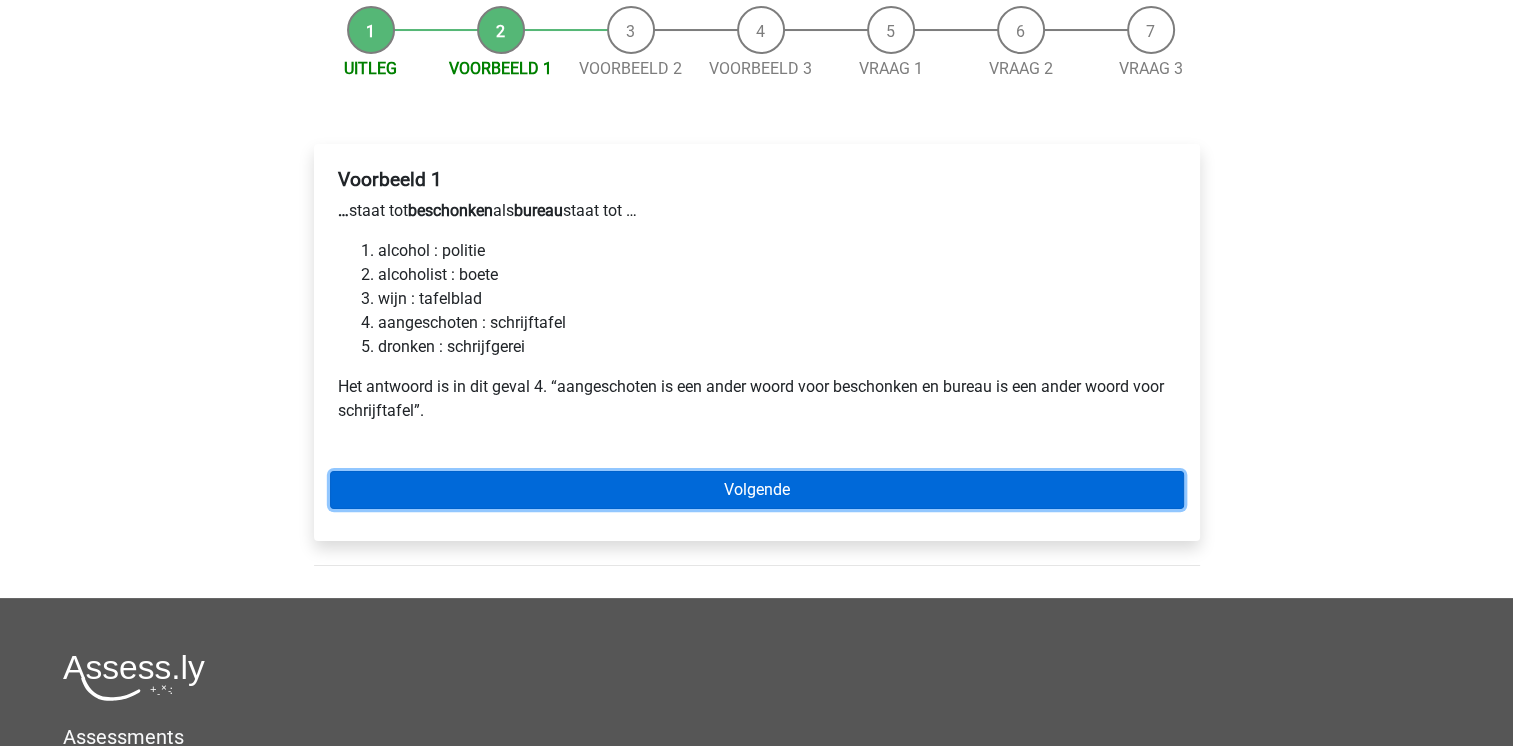 click on "Volgende" at bounding box center [757, 490] 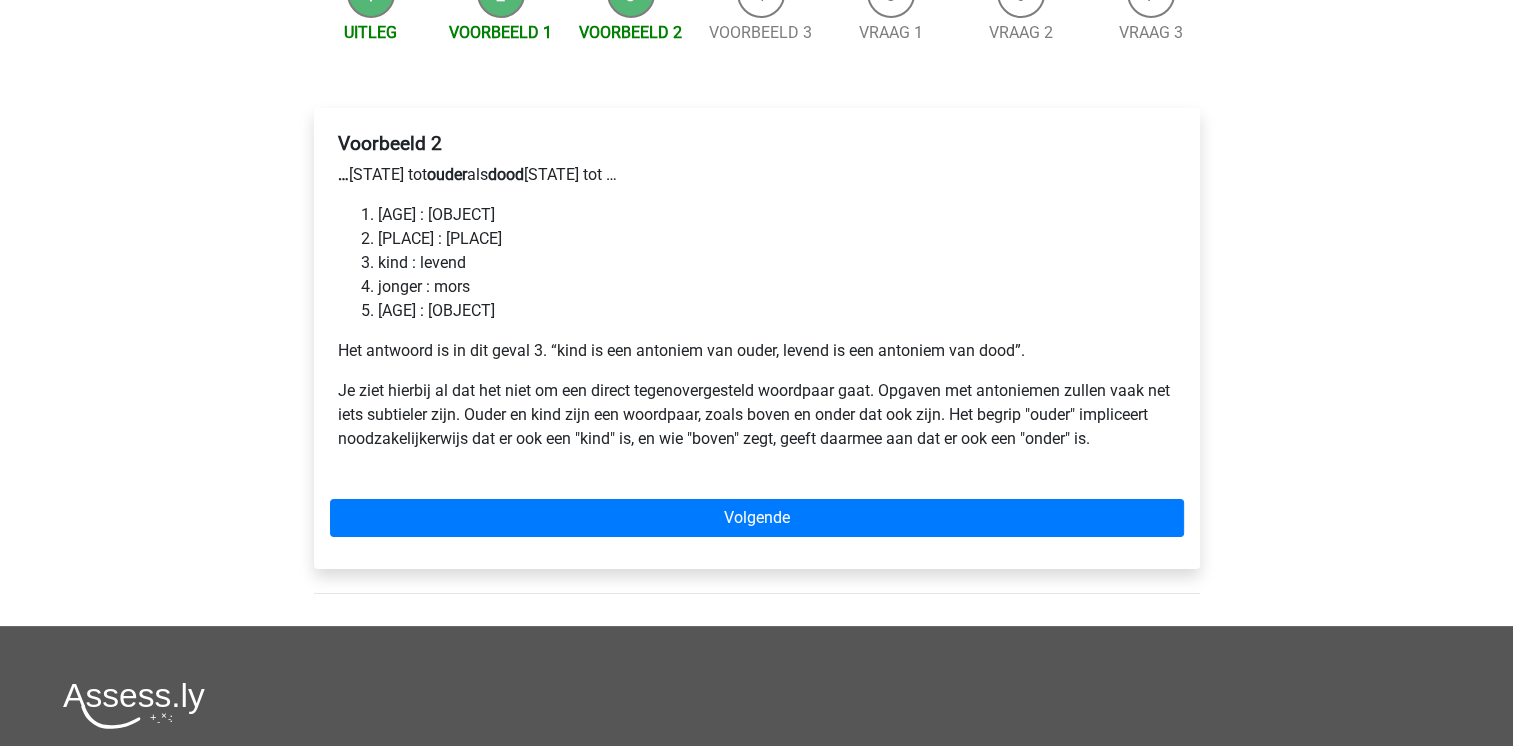 scroll, scrollTop: 240, scrollLeft: 0, axis: vertical 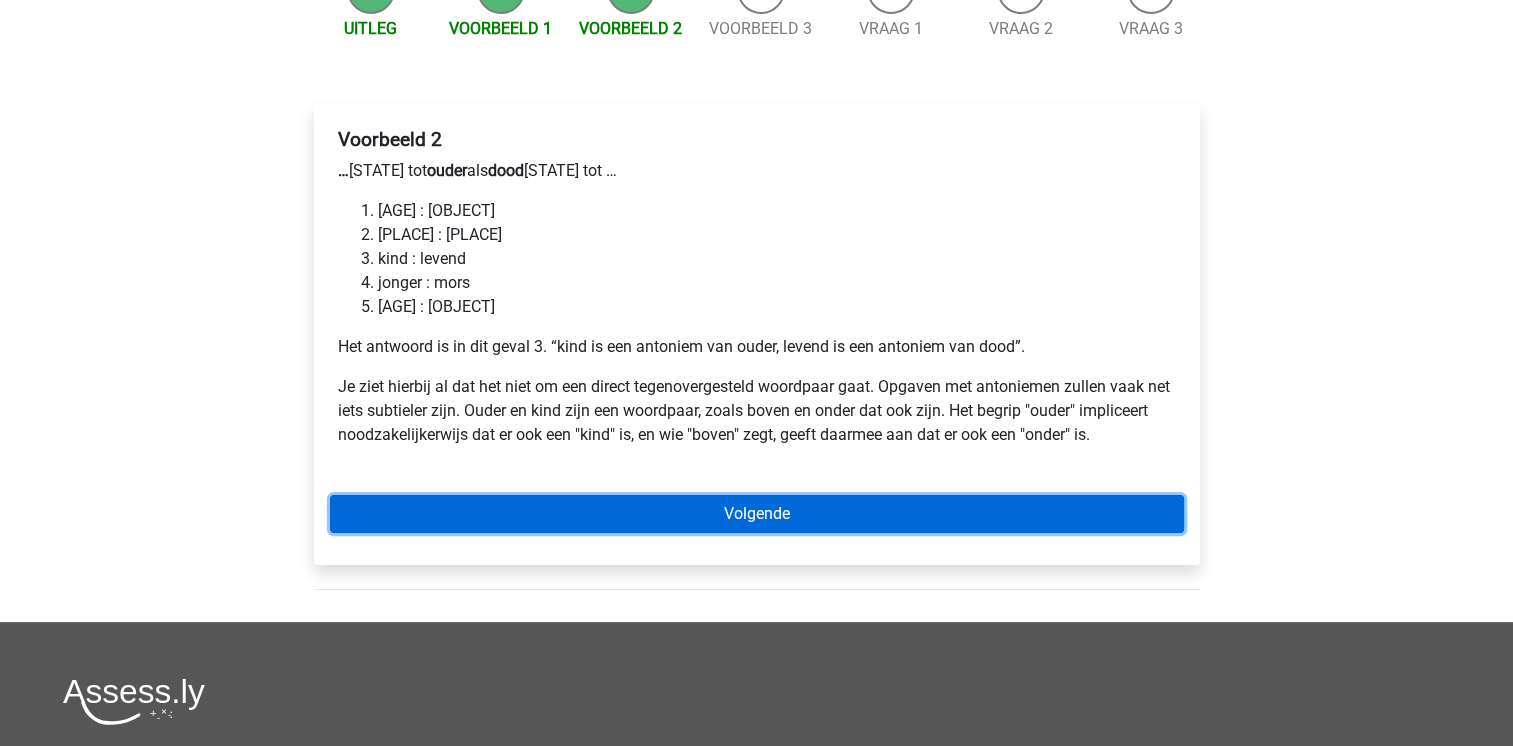 click on "Volgende" at bounding box center [757, 514] 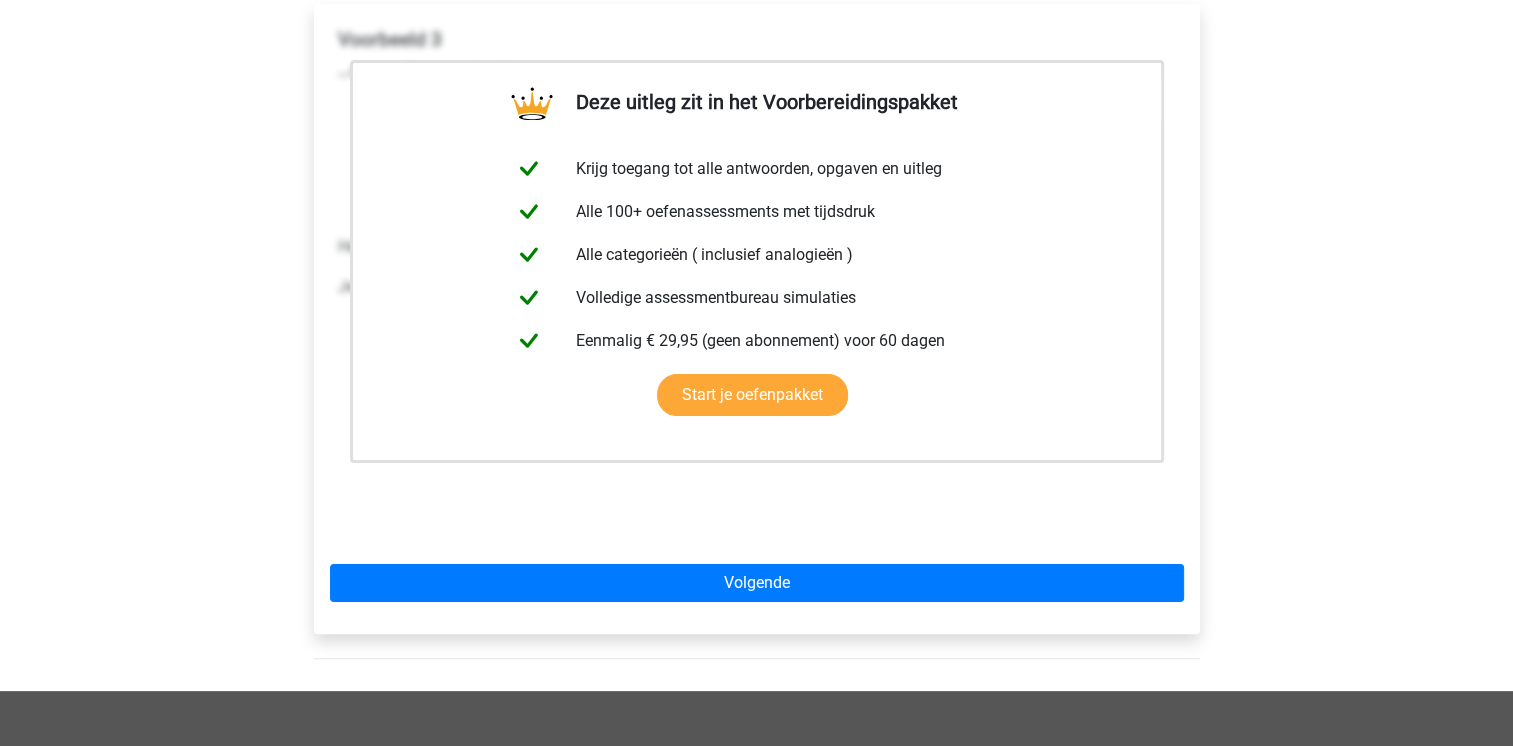 scroll, scrollTop: 440, scrollLeft: 0, axis: vertical 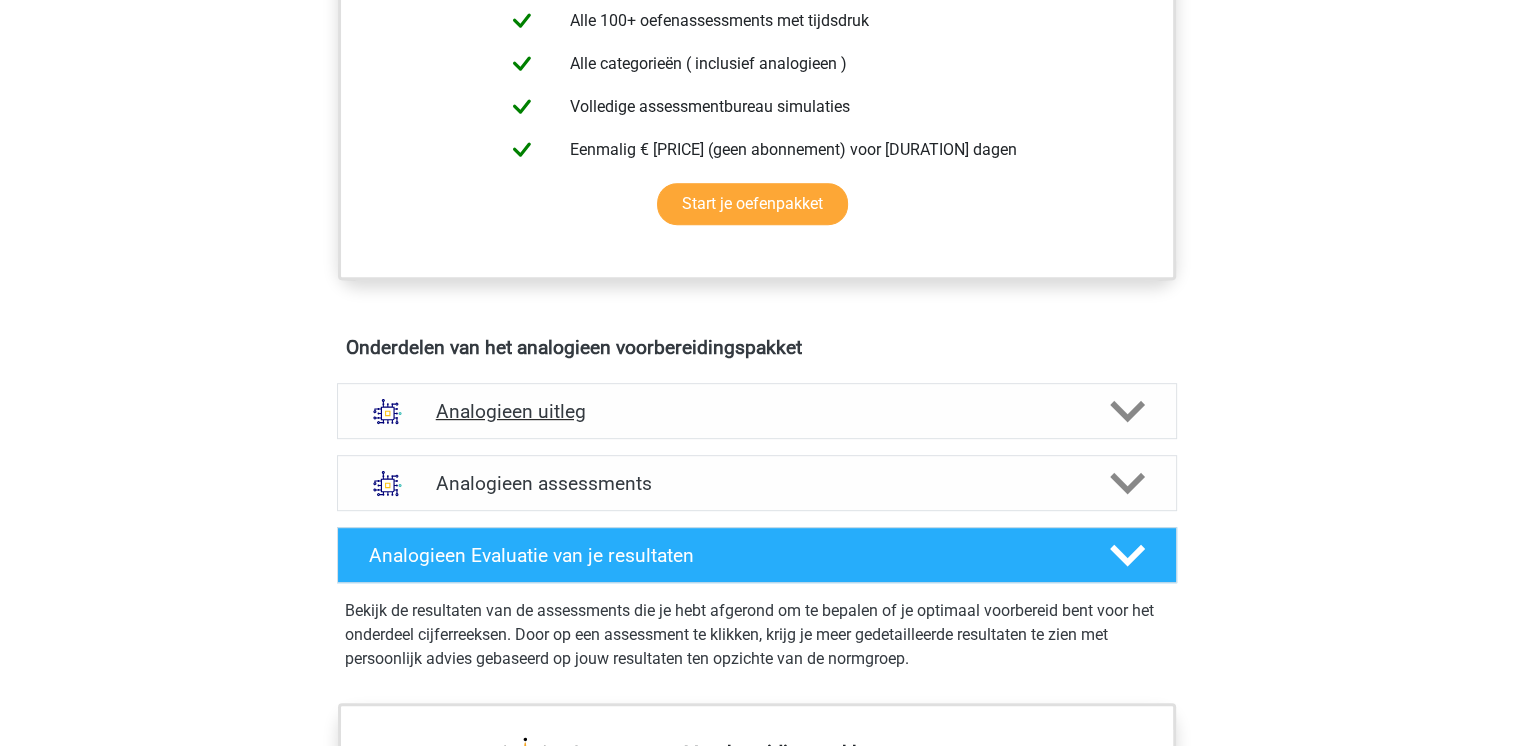 click on "Analogieën uitleg" at bounding box center [757, 411] 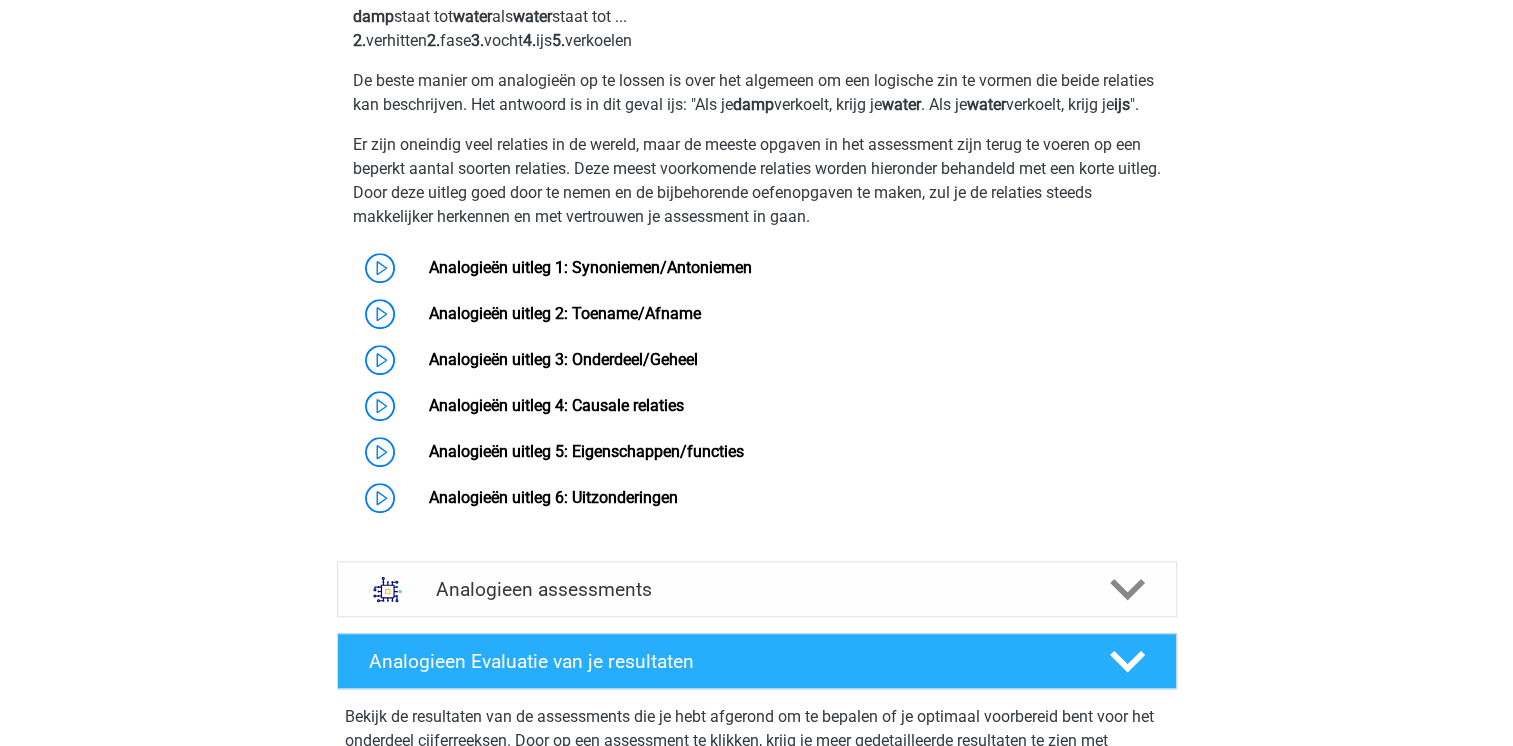 scroll, scrollTop: 1360, scrollLeft: 0, axis: vertical 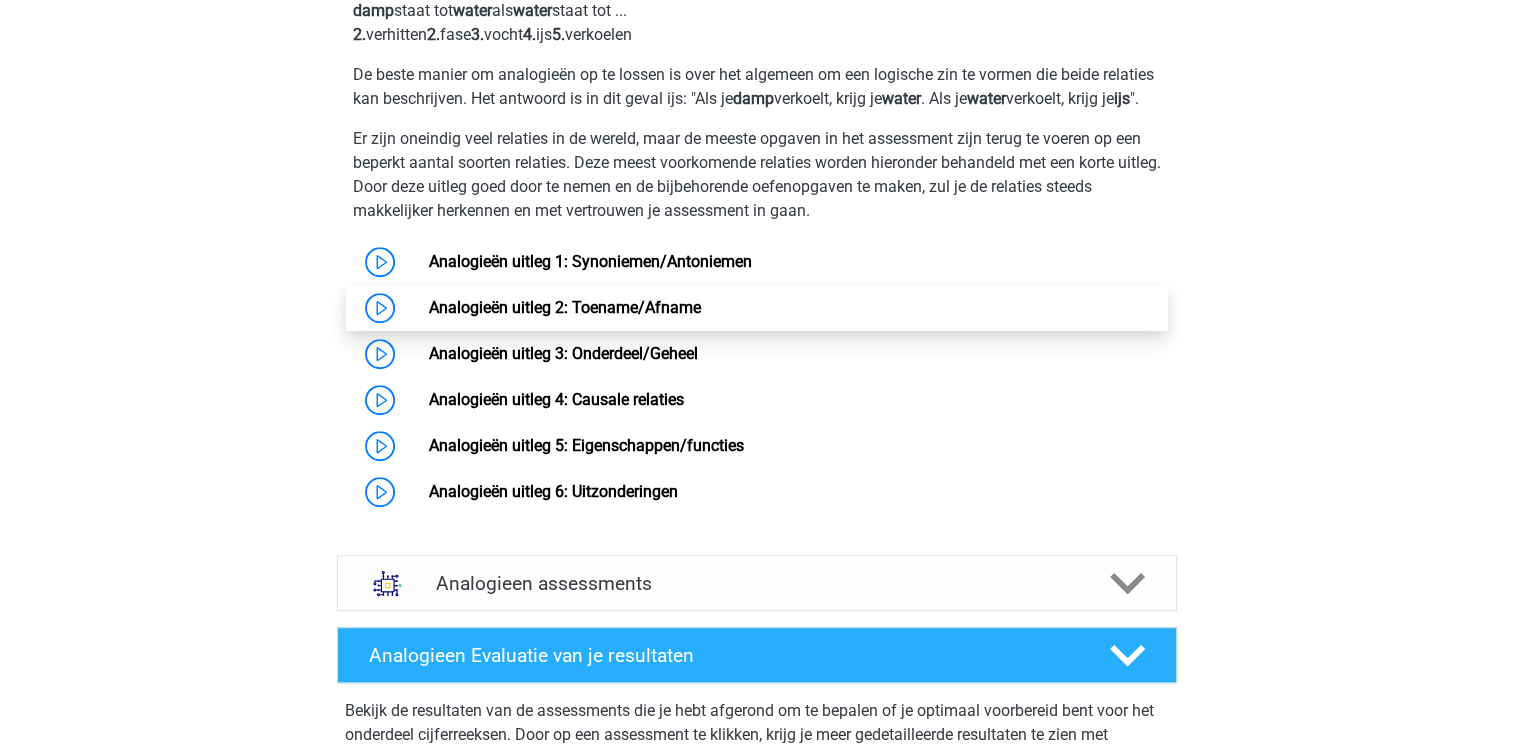 click on "Analogieën uitleg 2: Toename/Afname" at bounding box center (565, 307) 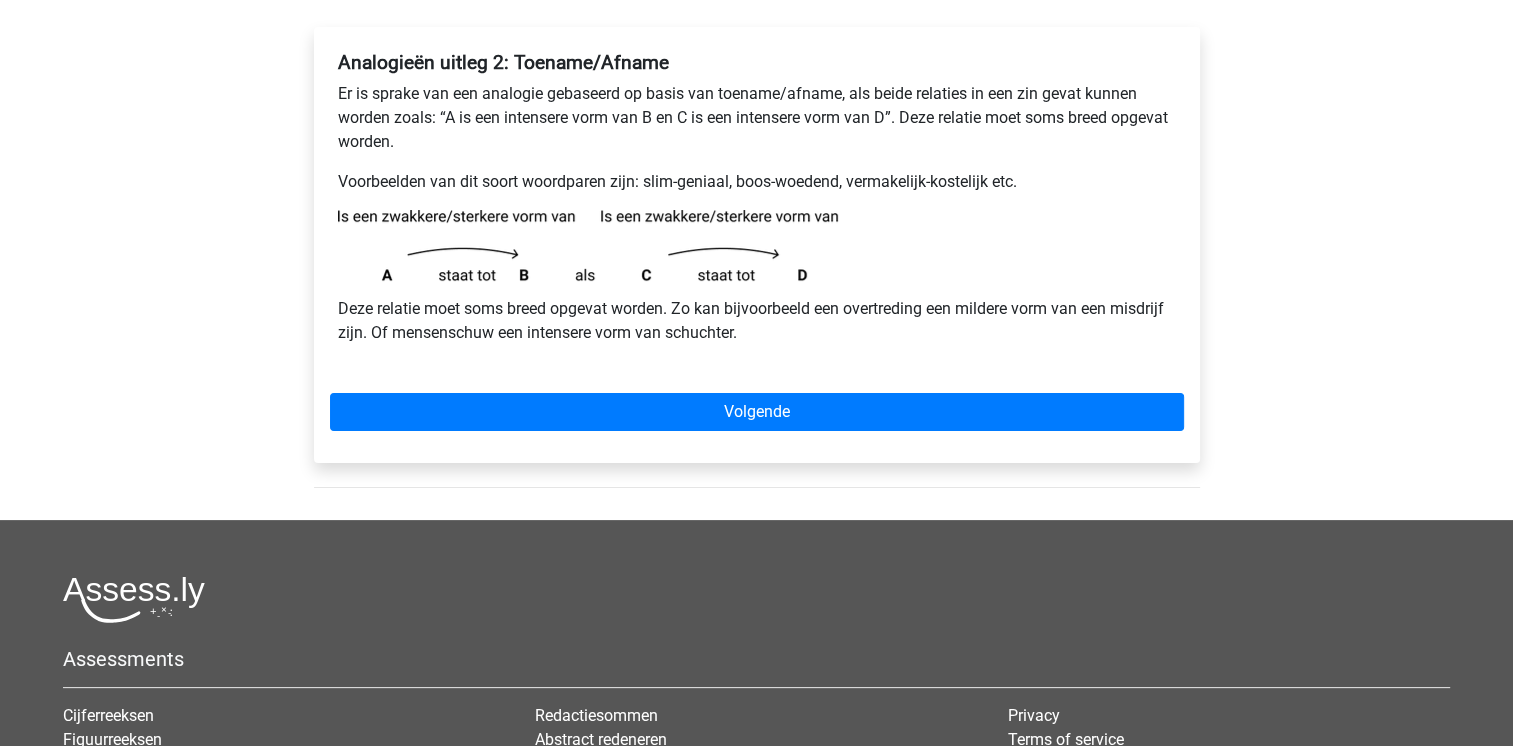scroll, scrollTop: 320, scrollLeft: 0, axis: vertical 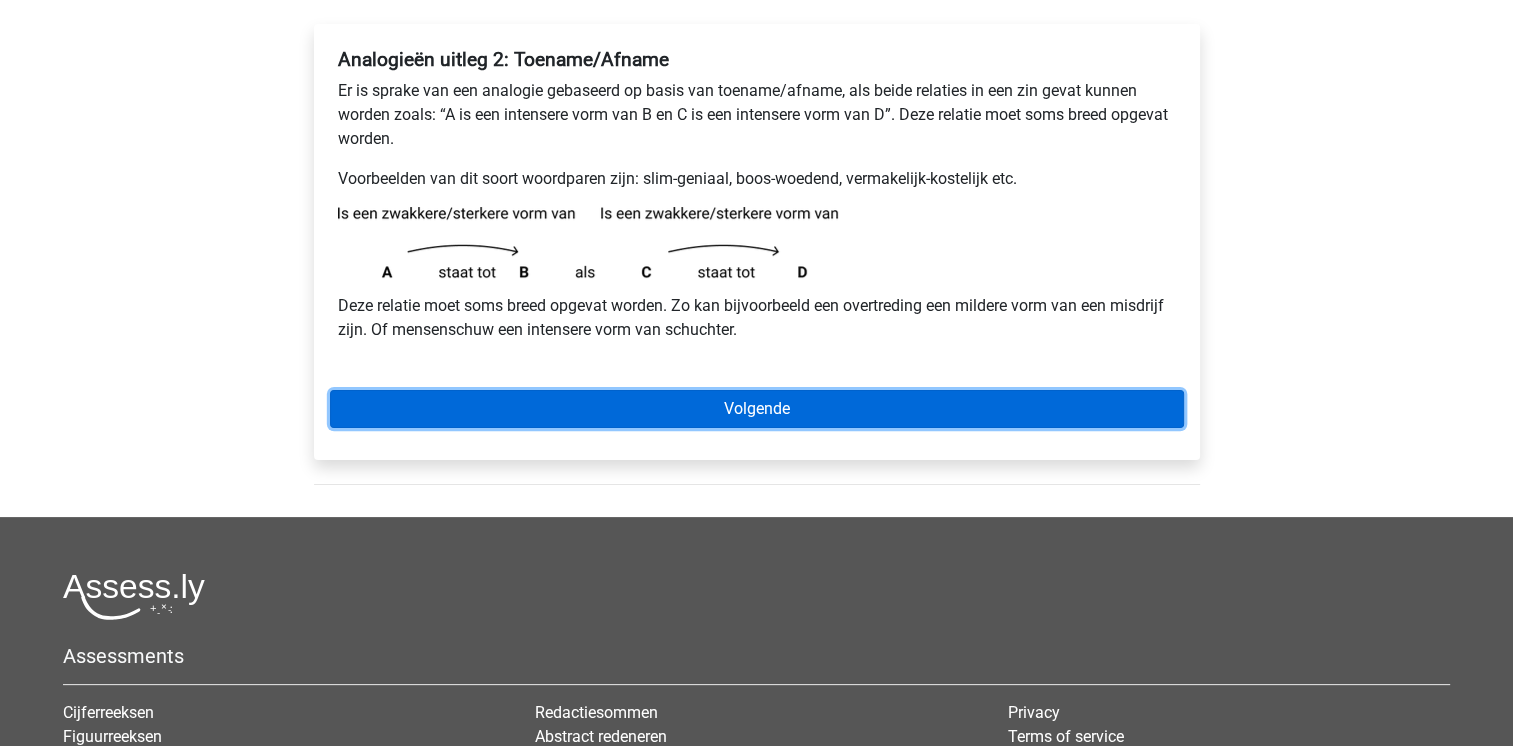 click on "Volgende" at bounding box center [757, 409] 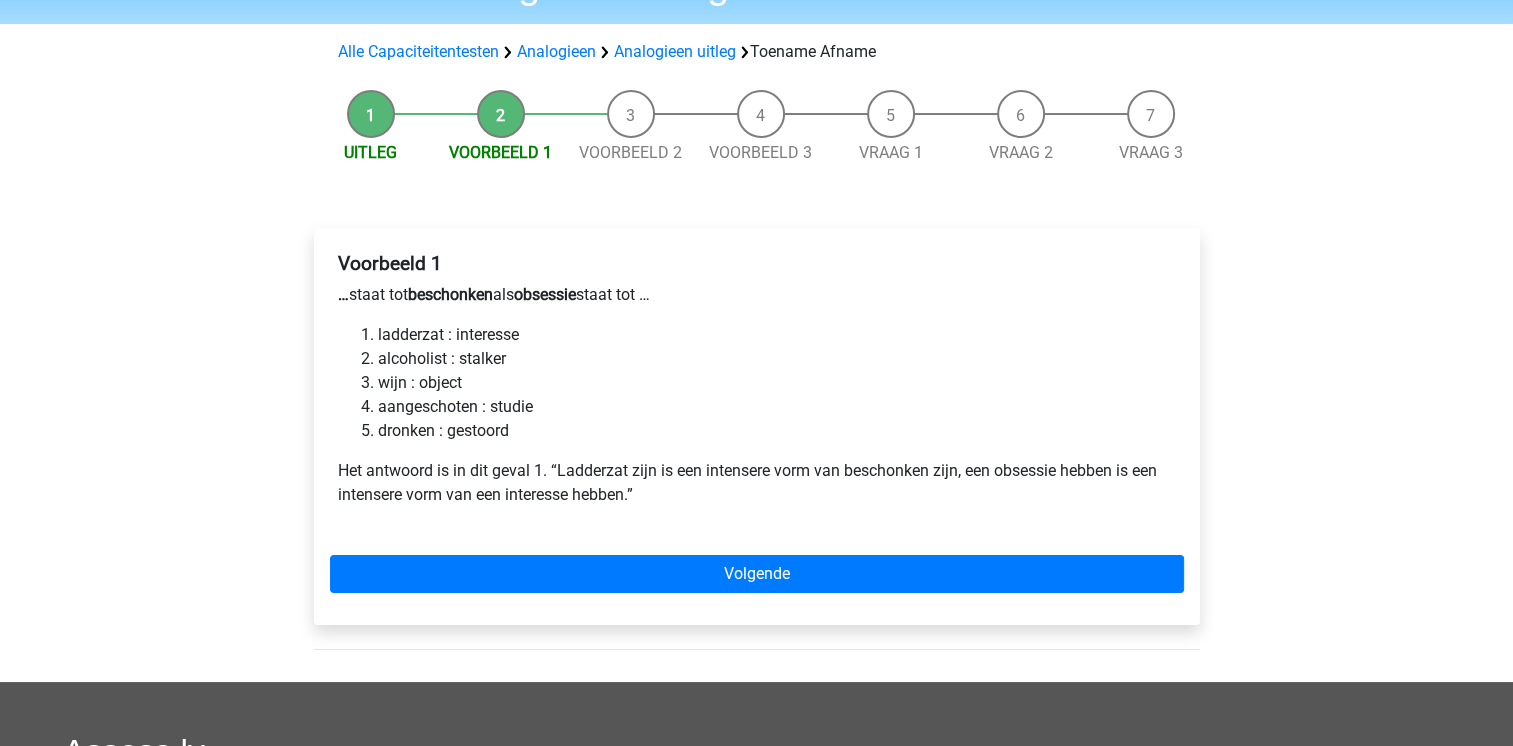 scroll, scrollTop: 120, scrollLeft: 0, axis: vertical 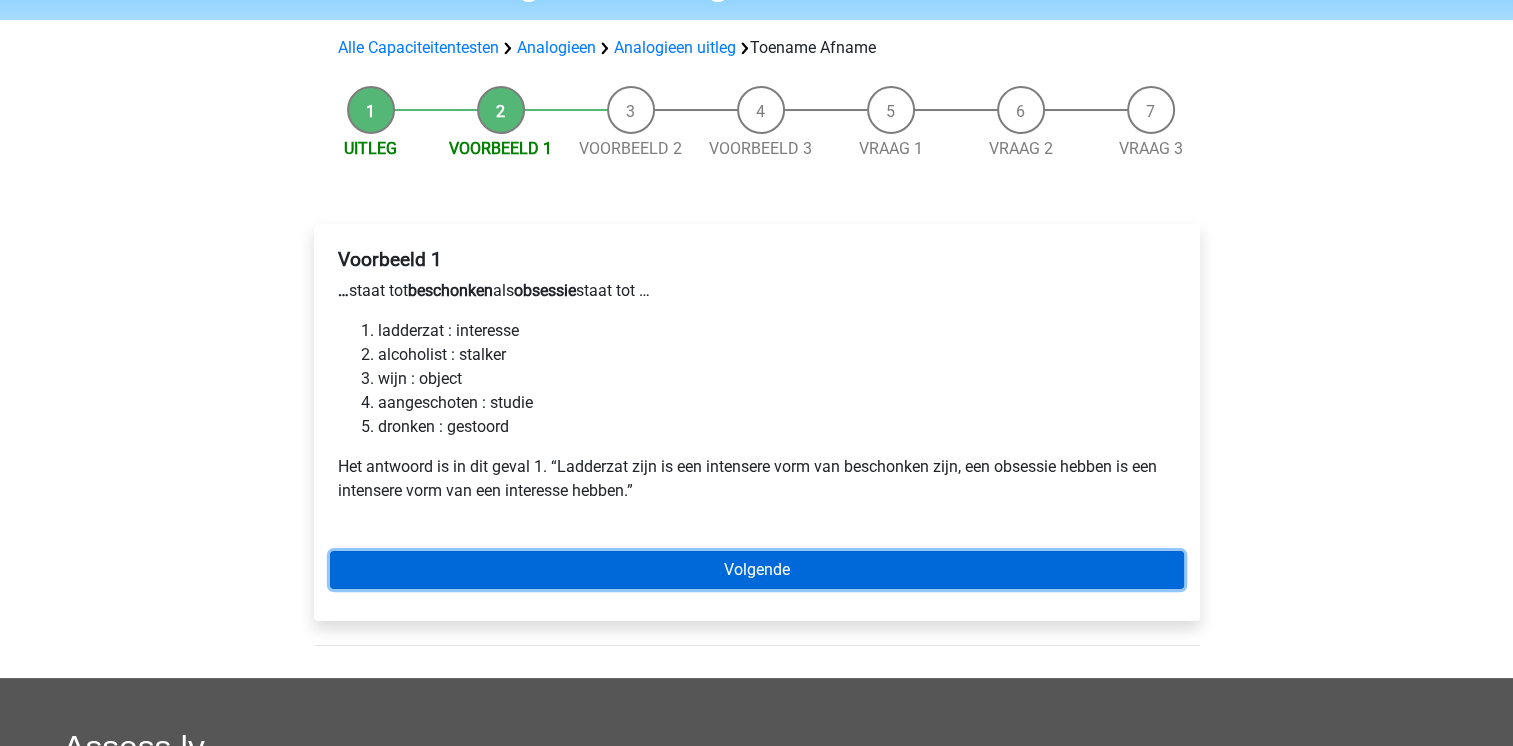 click on "Volgende" at bounding box center [757, 570] 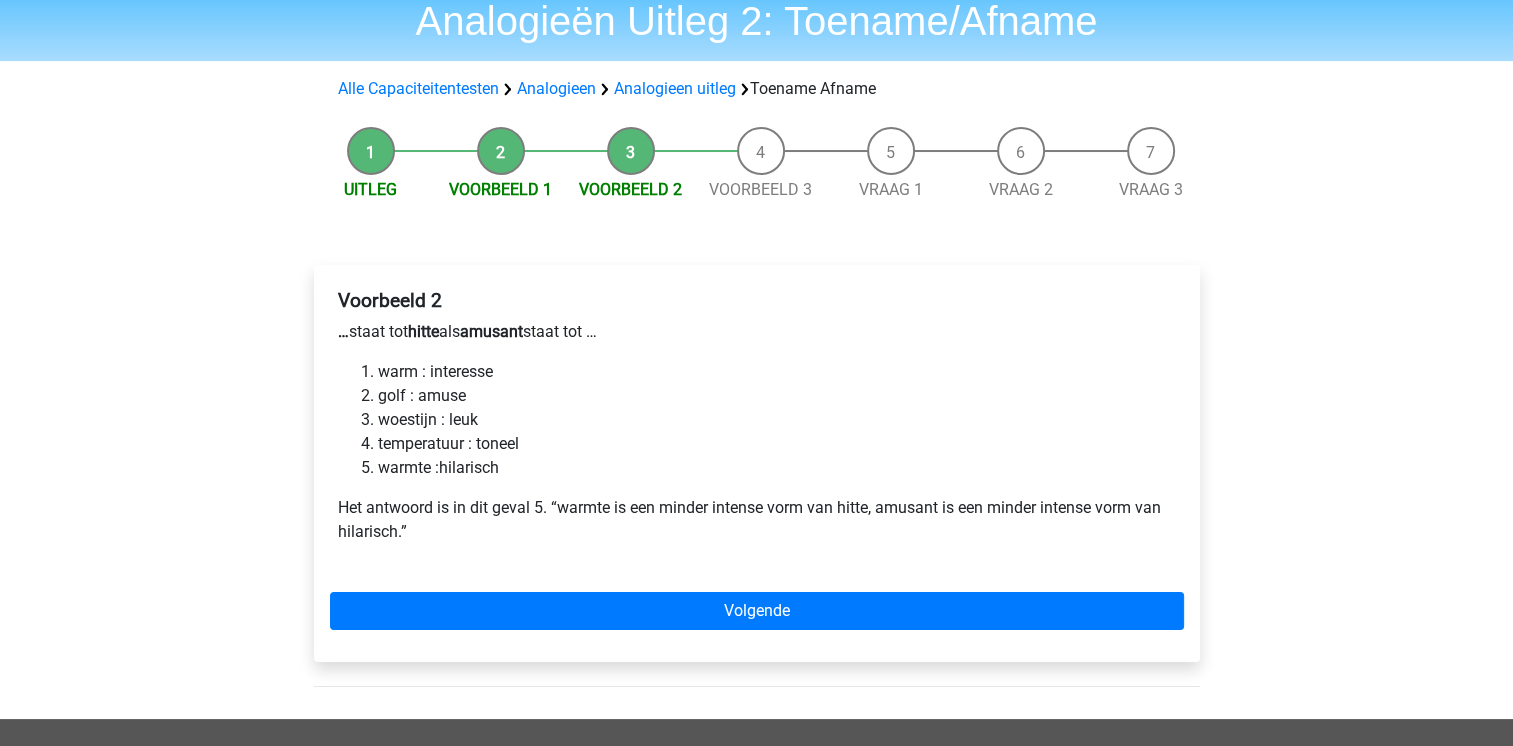 scroll, scrollTop: 80, scrollLeft: 0, axis: vertical 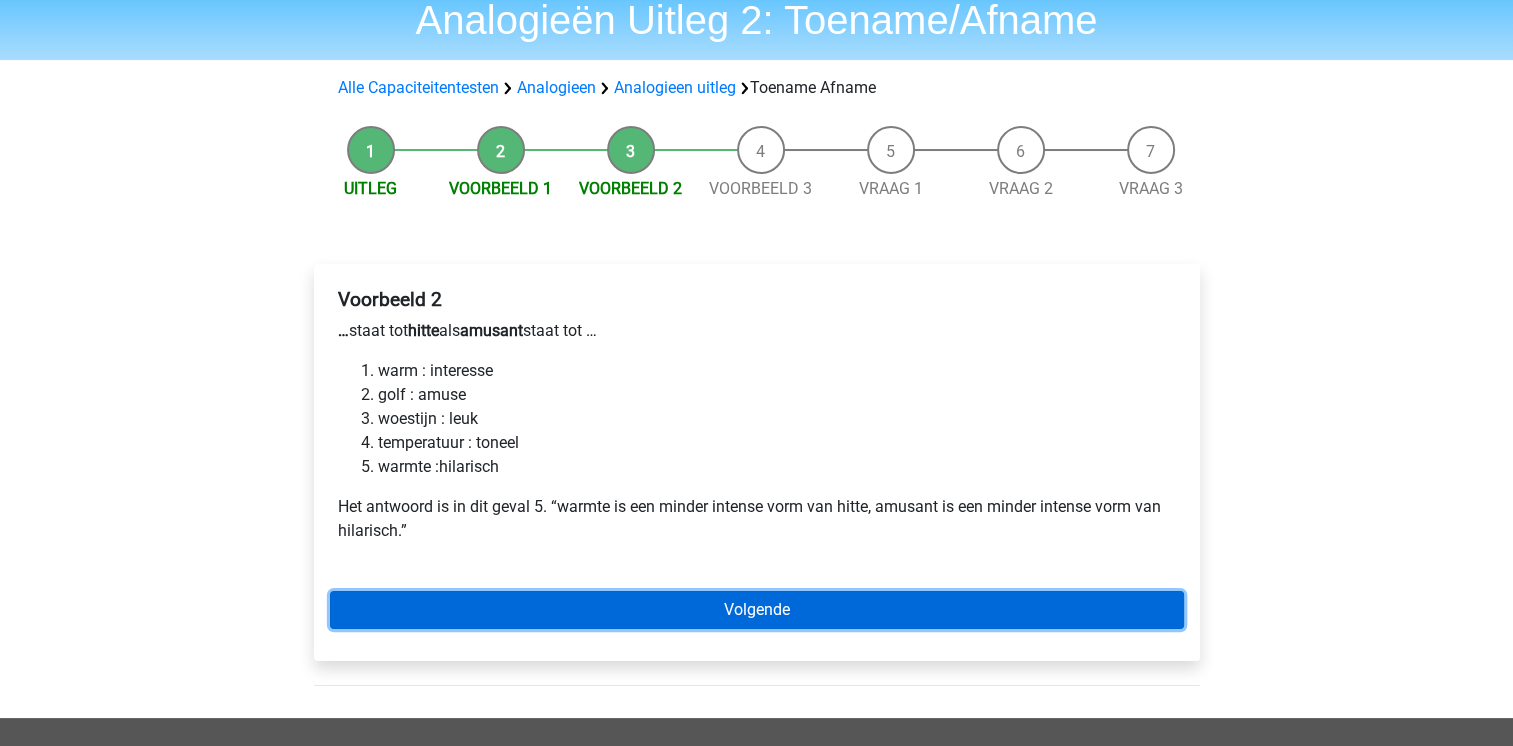 click on "Volgende" at bounding box center (757, 610) 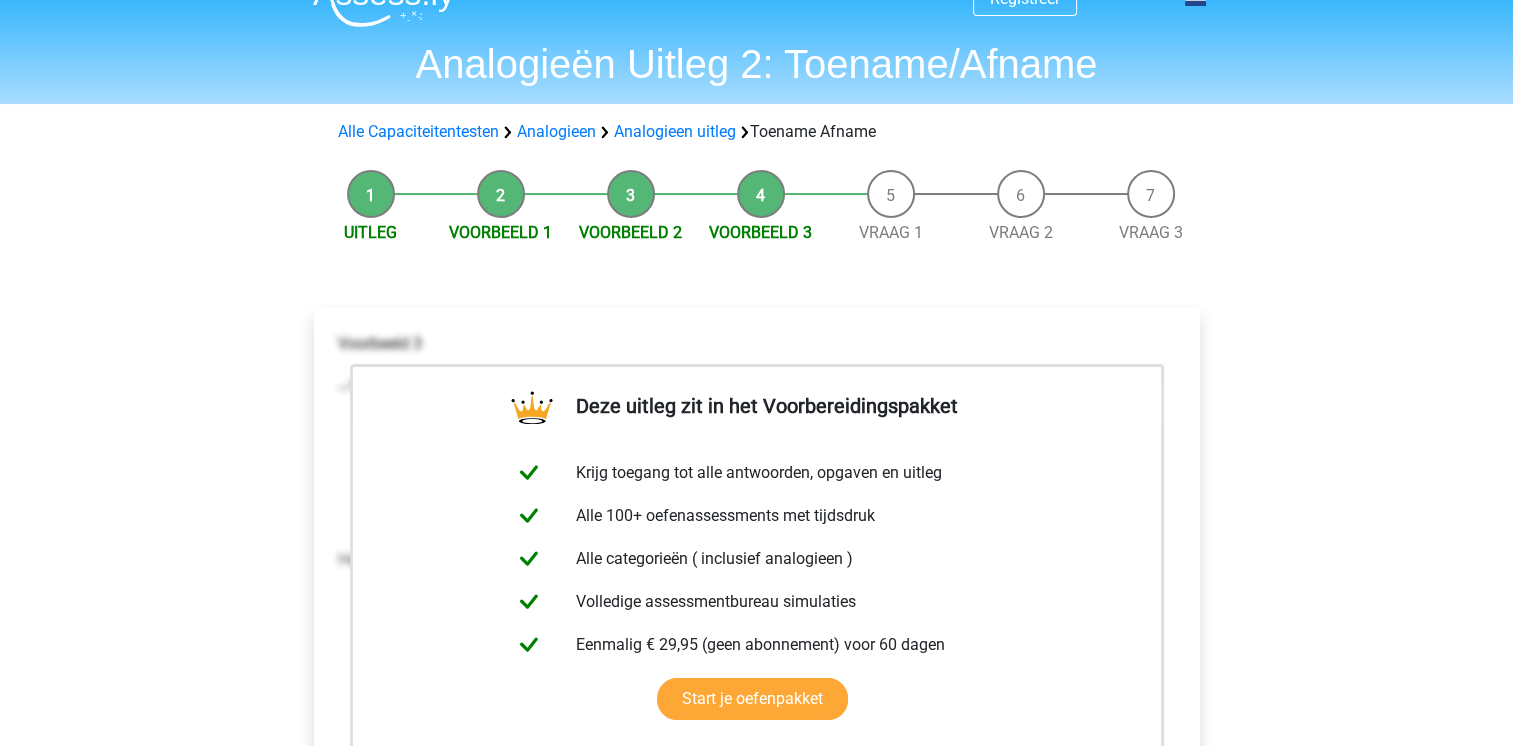 scroll, scrollTop: 40, scrollLeft: 0, axis: vertical 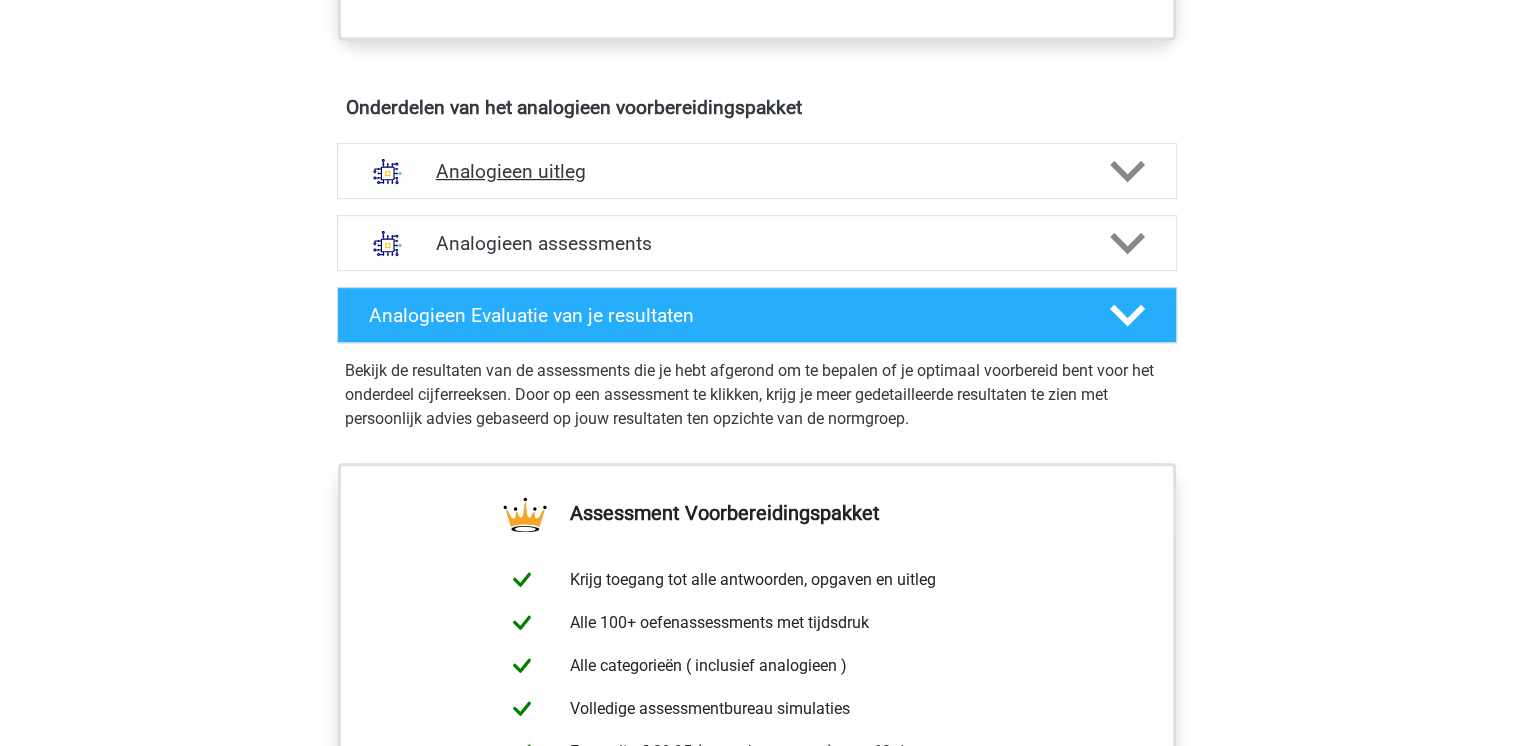 click on "Analogieen uitleg" at bounding box center (757, 171) 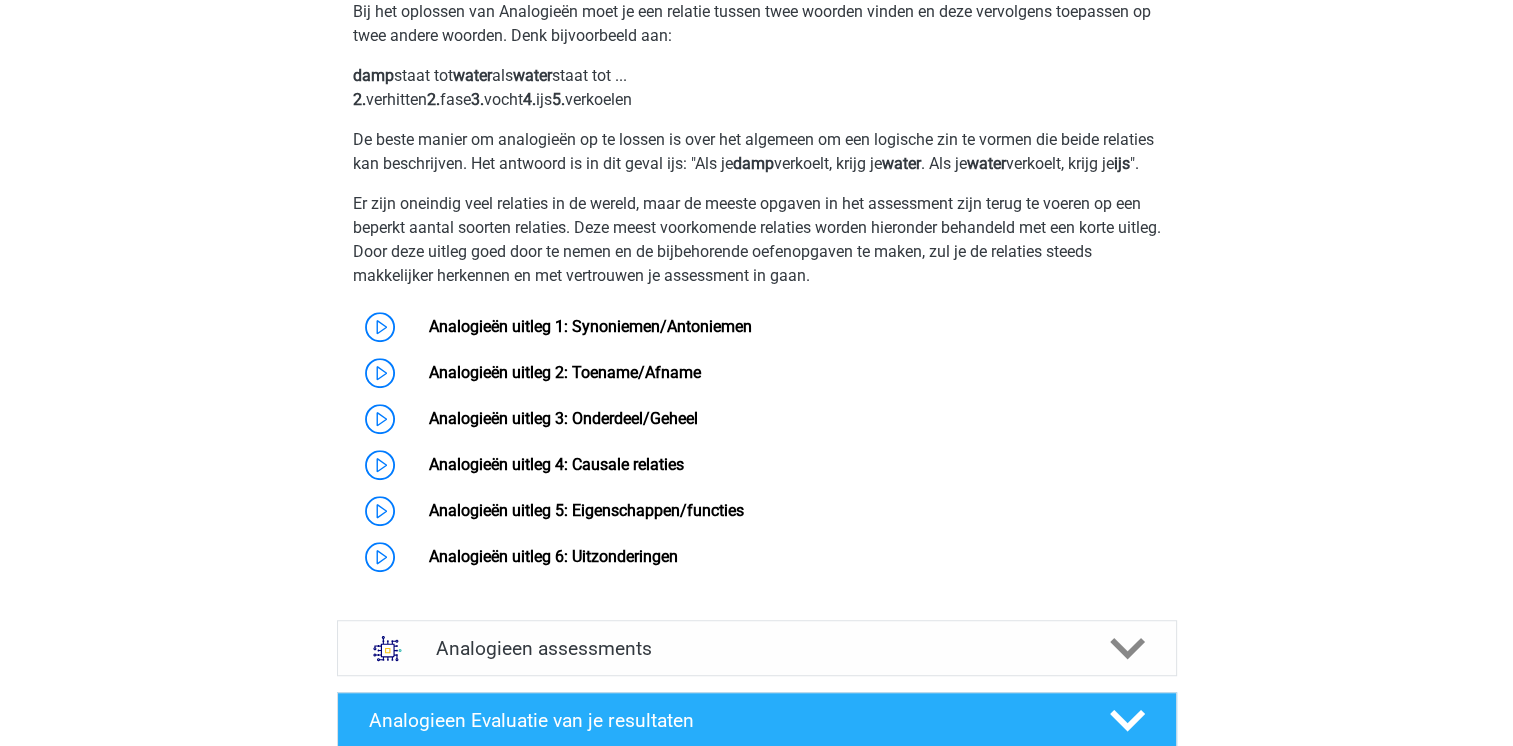 scroll, scrollTop: 1320, scrollLeft: 0, axis: vertical 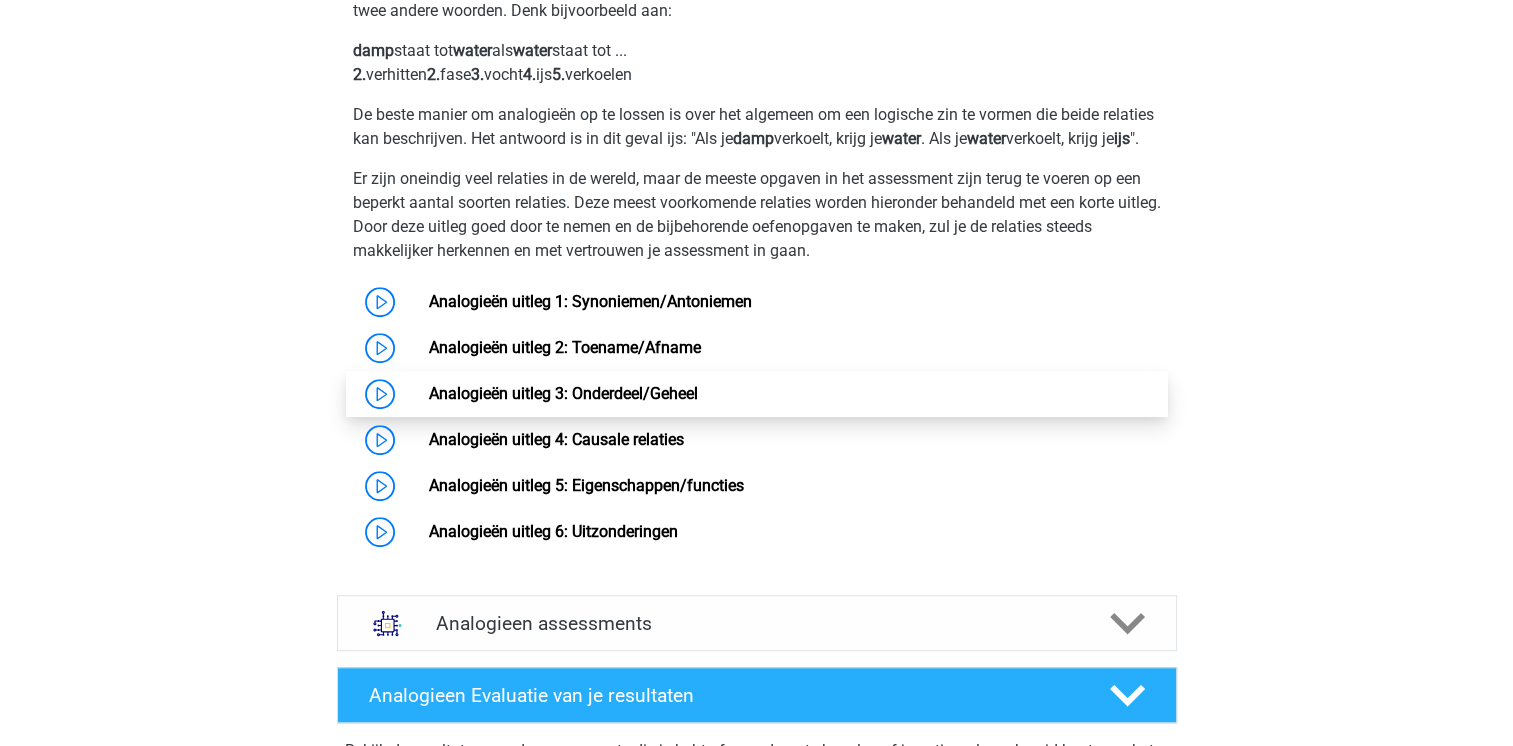 click on "Analogieën uitleg 3: Onderdeel/Geheel" at bounding box center [563, 393] 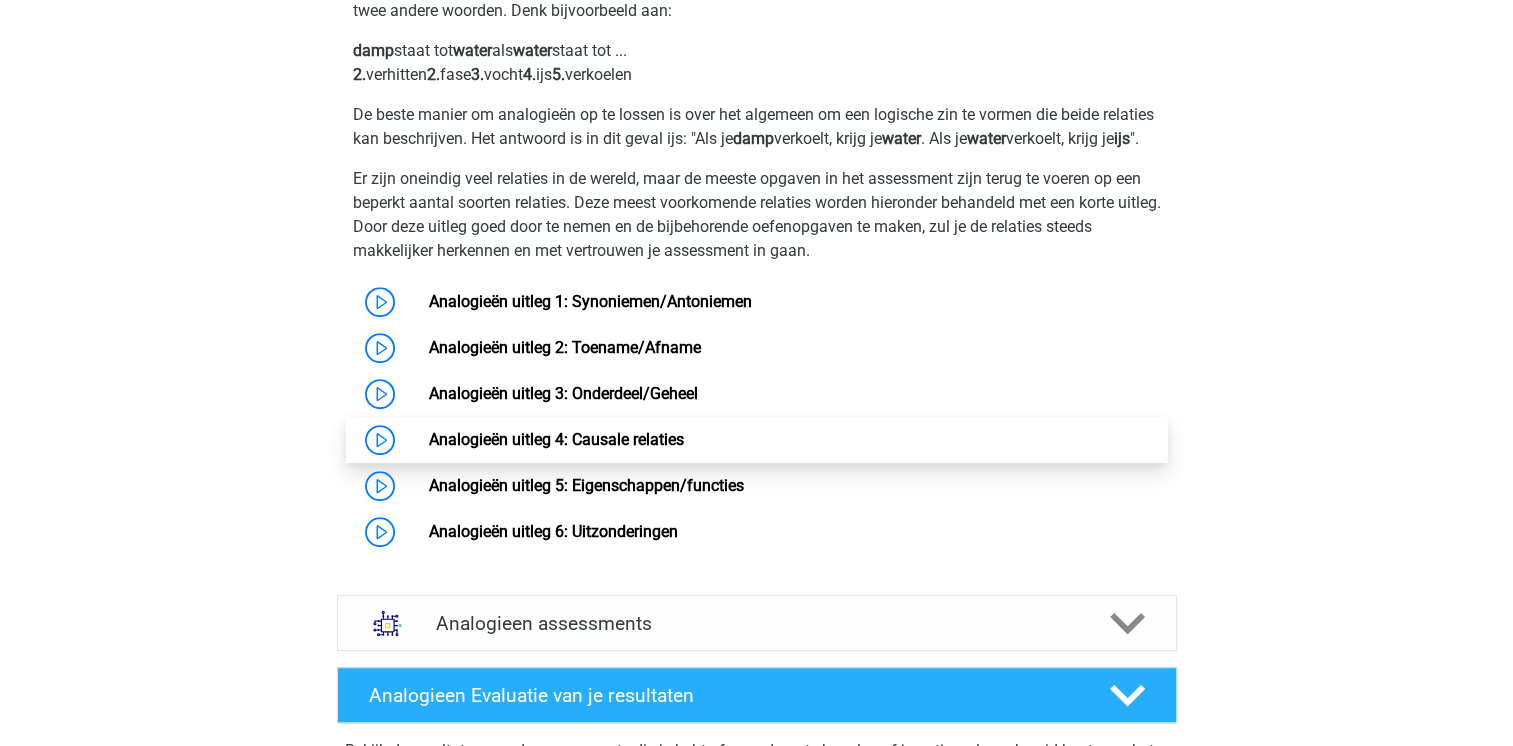 click on "Analogieën uitleg 4: Causale relaties" at bounding box center (556, 439) 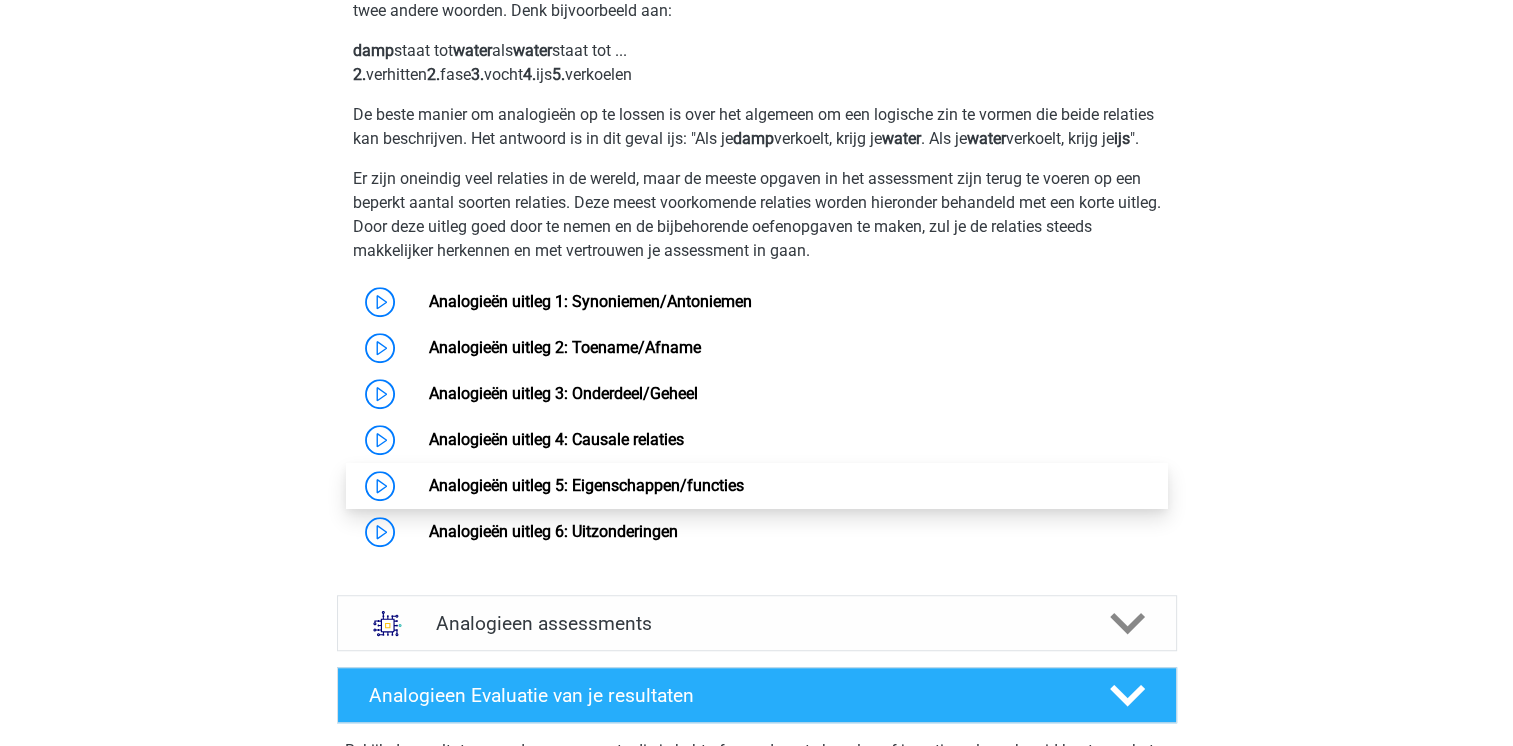 click on "Analogieën uitleg 5: Eigenschappen/functies" at bounding box center (586, 485) 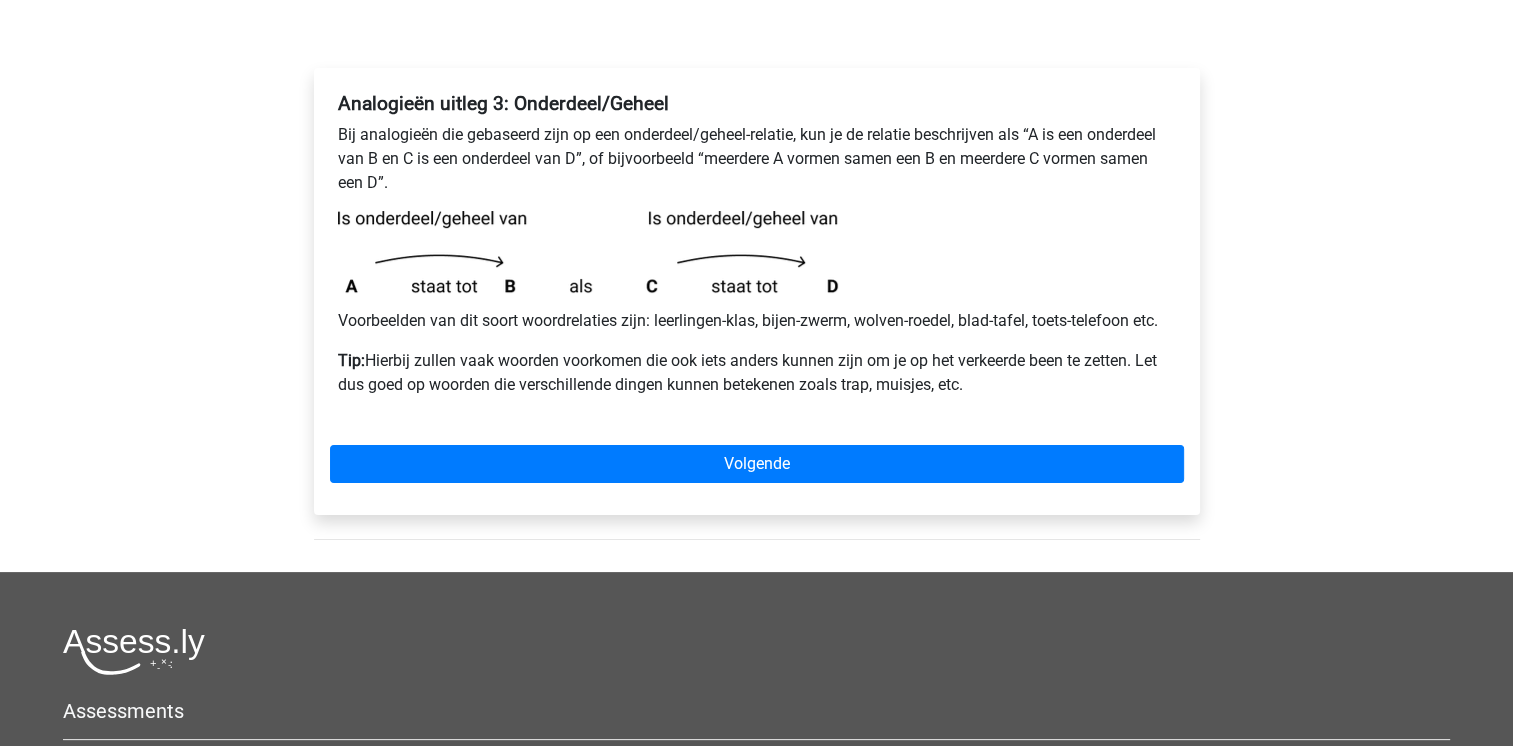 scroll, scrollTop: 280, scrollLeft: 0, axis: vertical 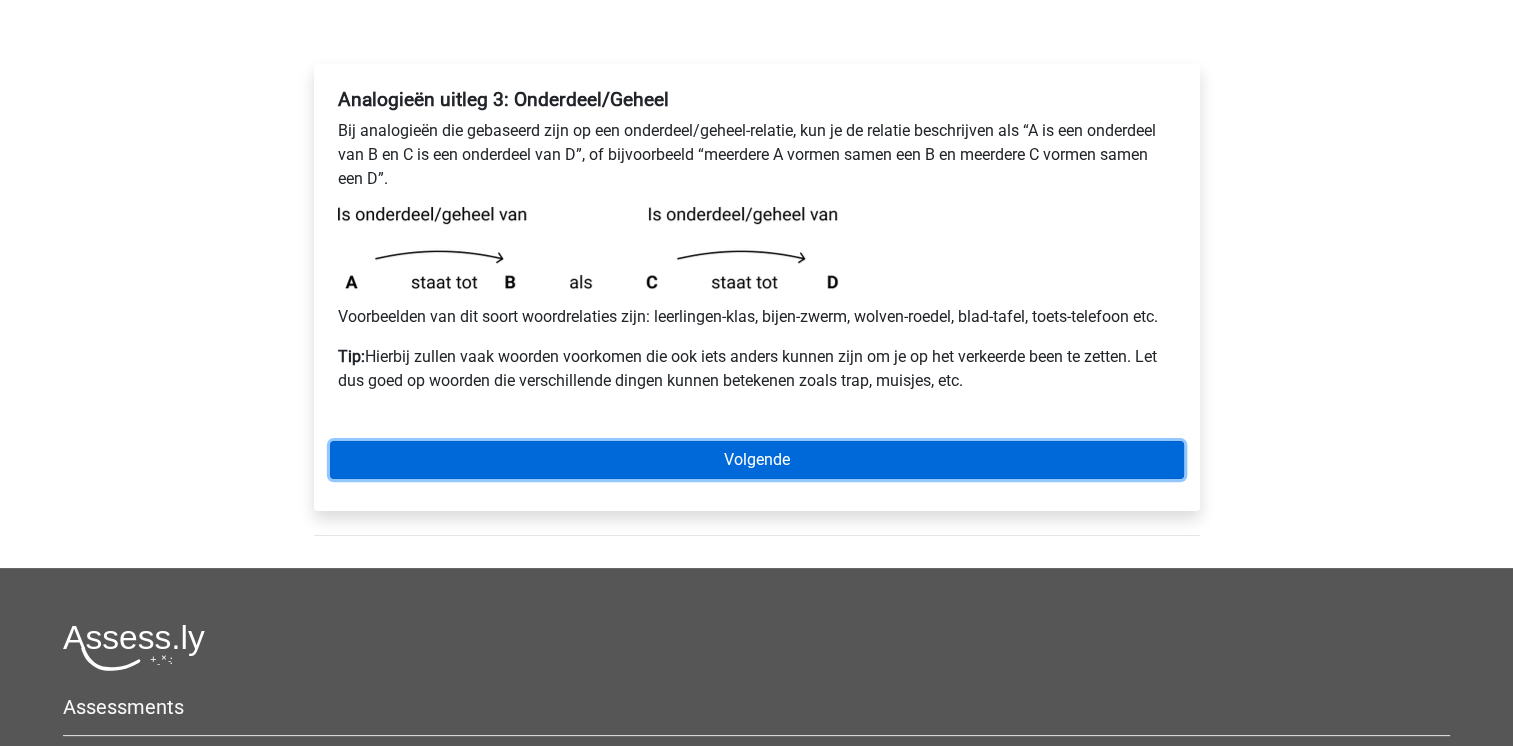click on "Volgende" at bounding box center [757, 460] 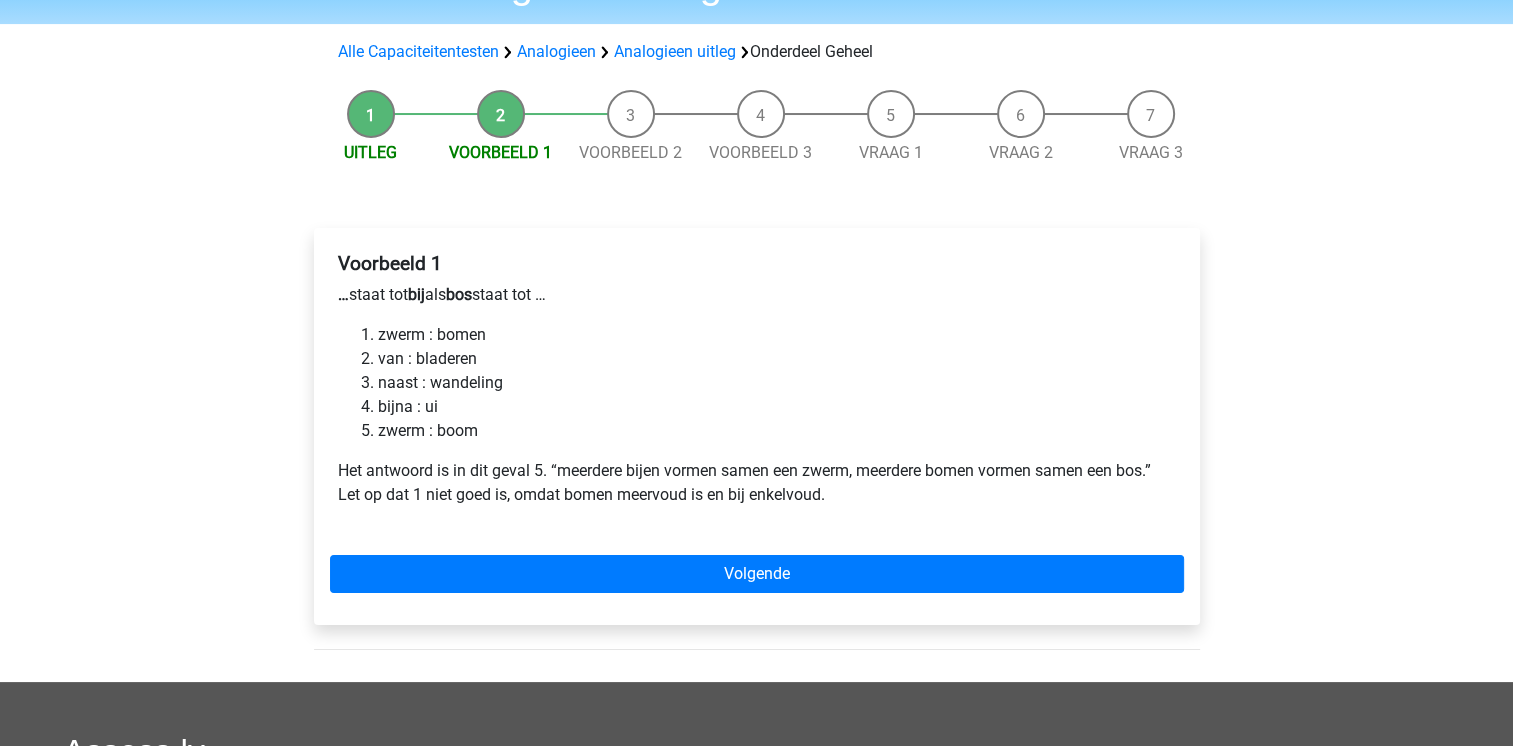 scroll, scrollTop: 120, scrollLeft: 0, axis: vertical 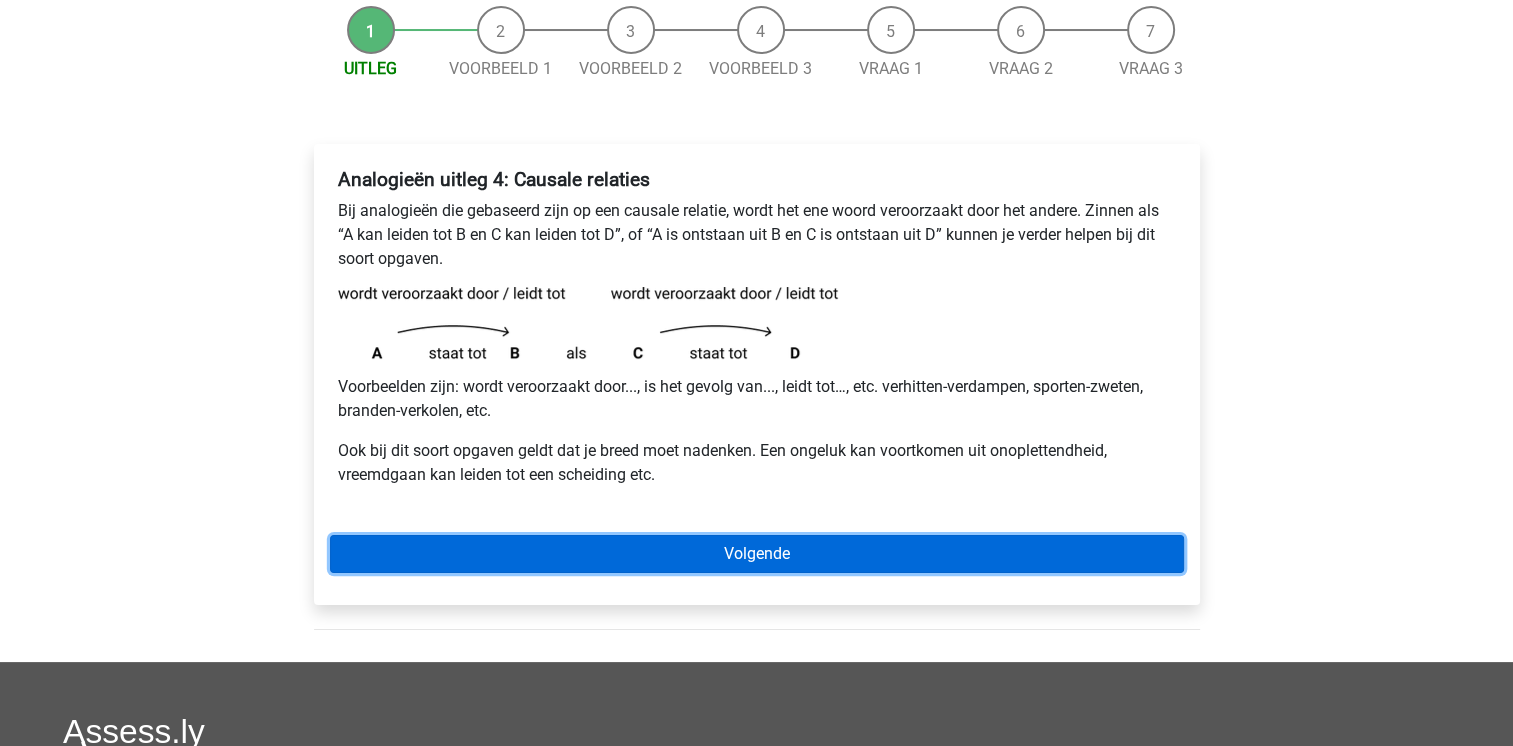 click on "Volgende" at bounding box center (757, 554) 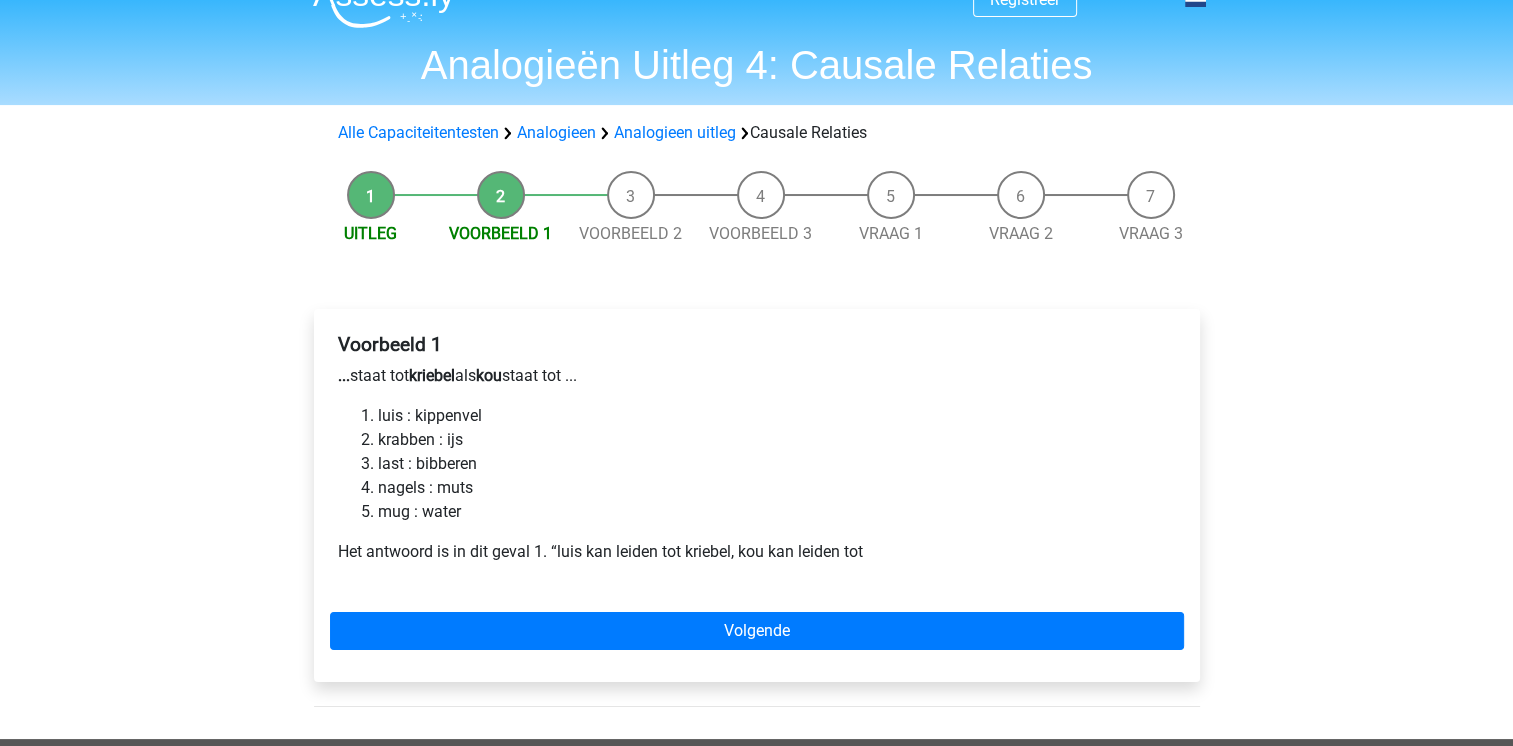 scroll, scrollTop: 40, scrollLeft: 0, axis: vertical 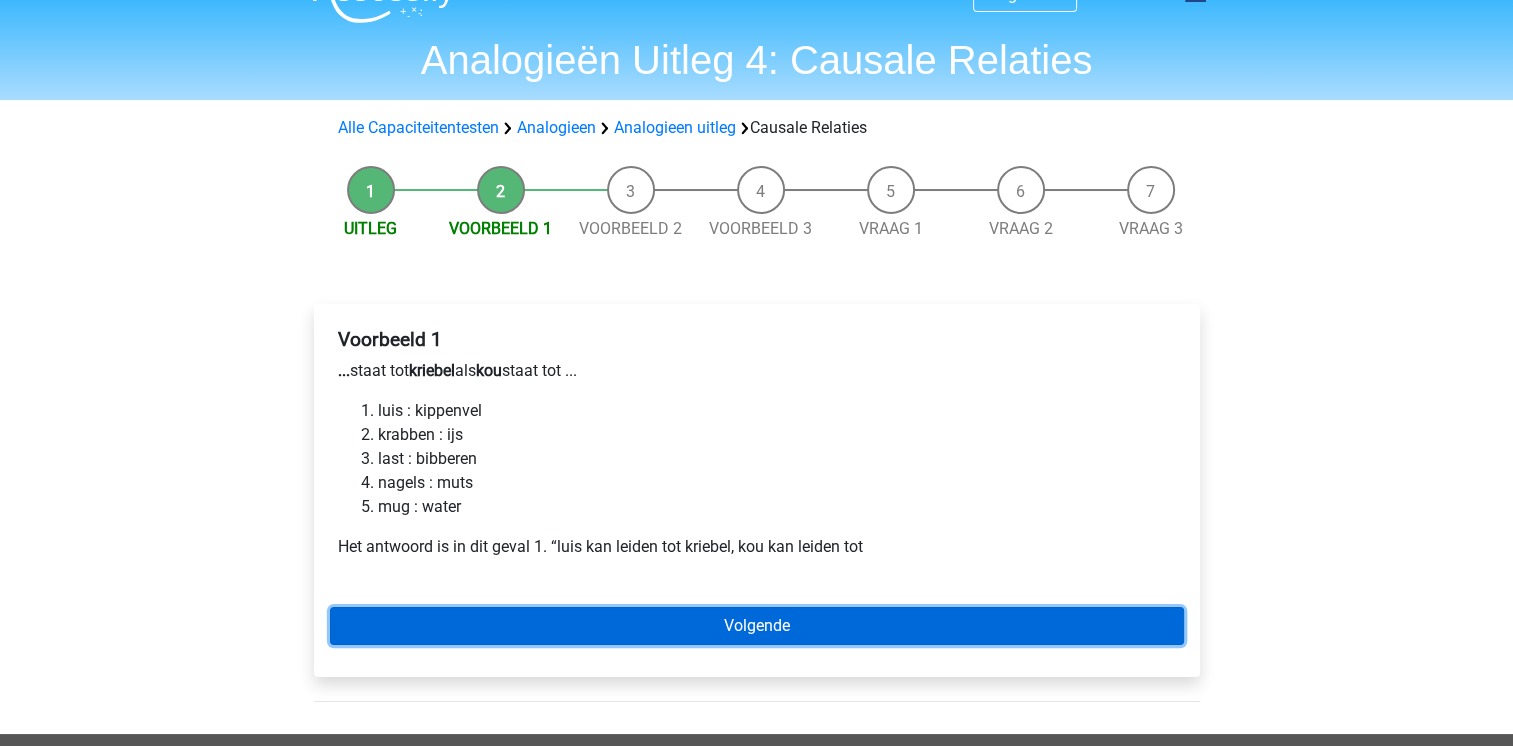 click on "Volgende" at bounding box center [757, 626] 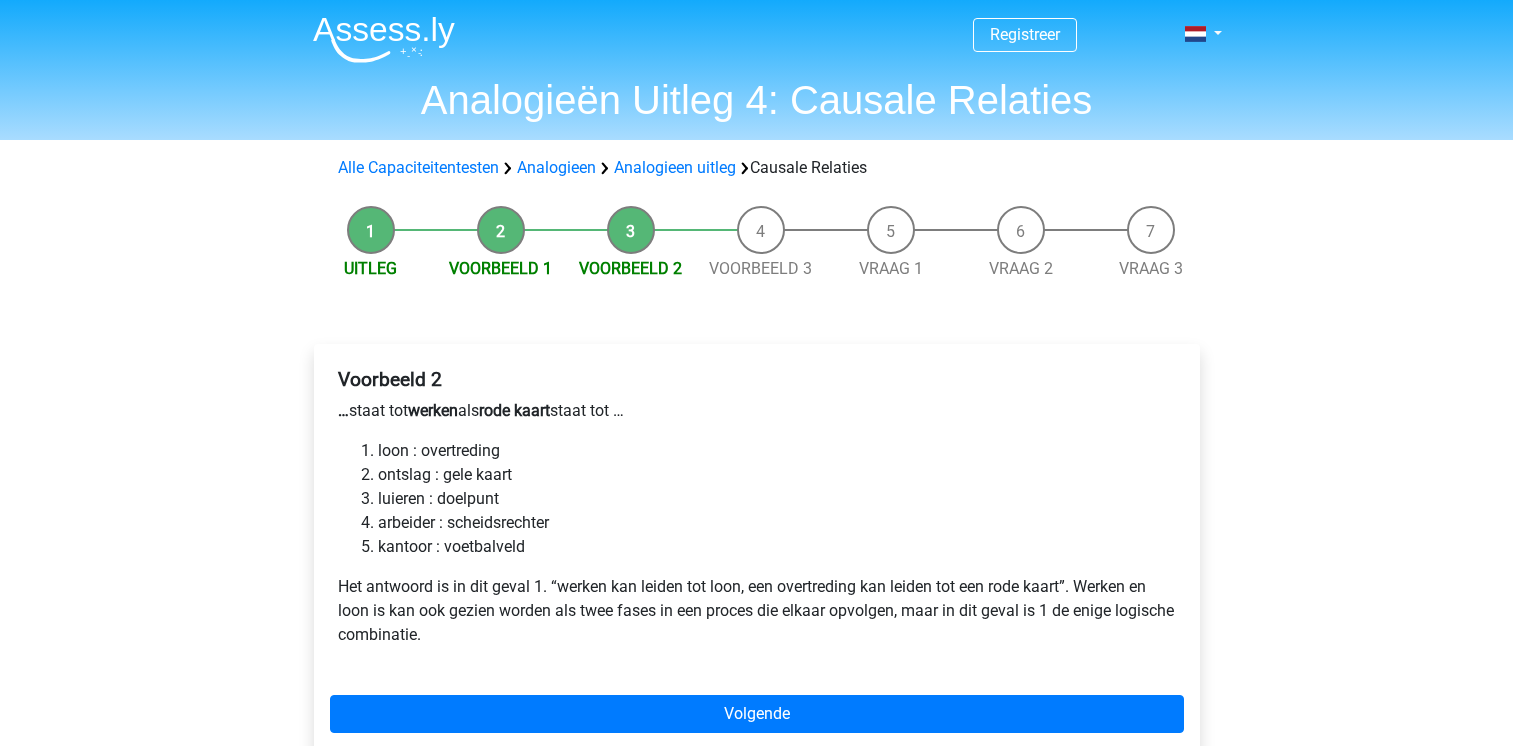 scroll, scrollTop: 0, scrollLeft: 0, axis: both 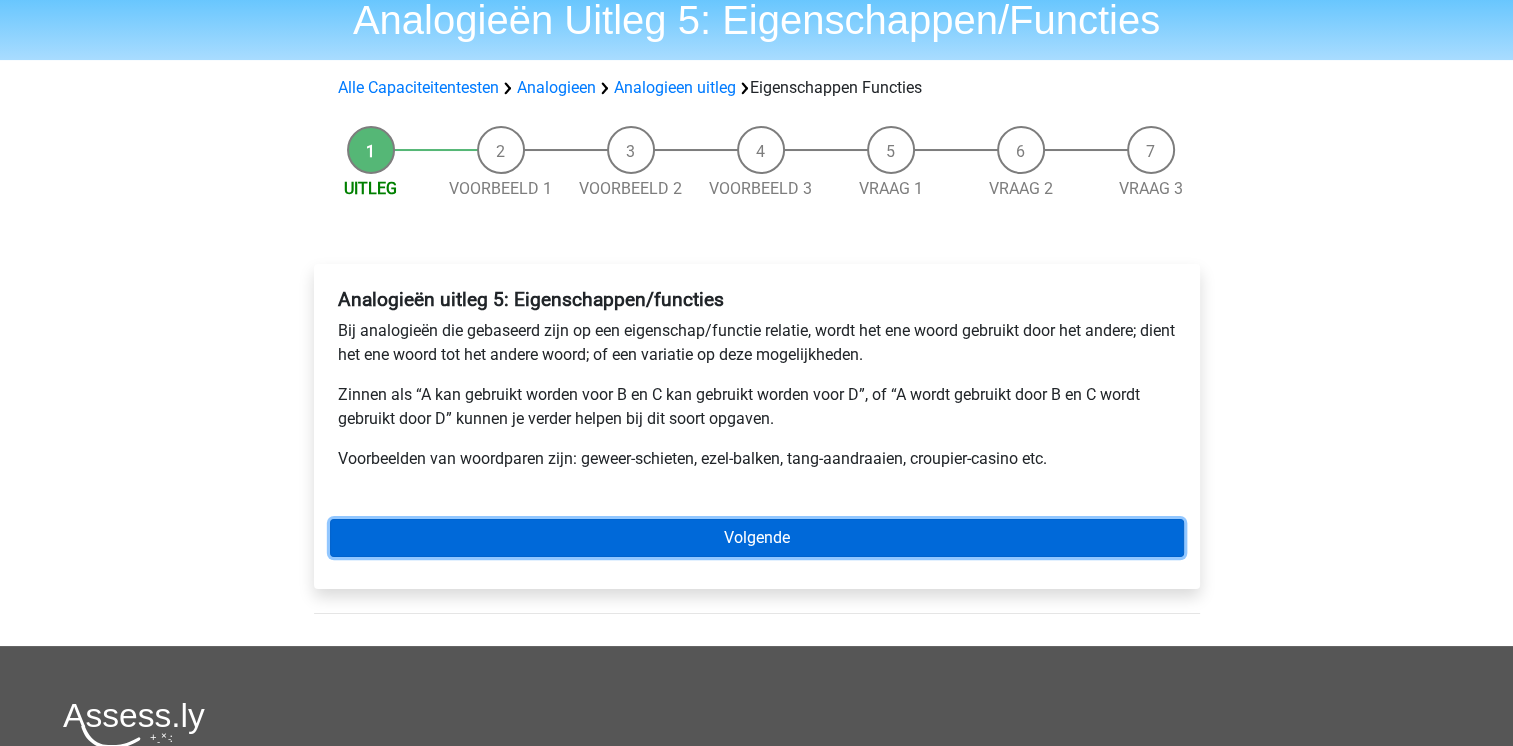 click on "Volgende" at bounding box center (757, 538) 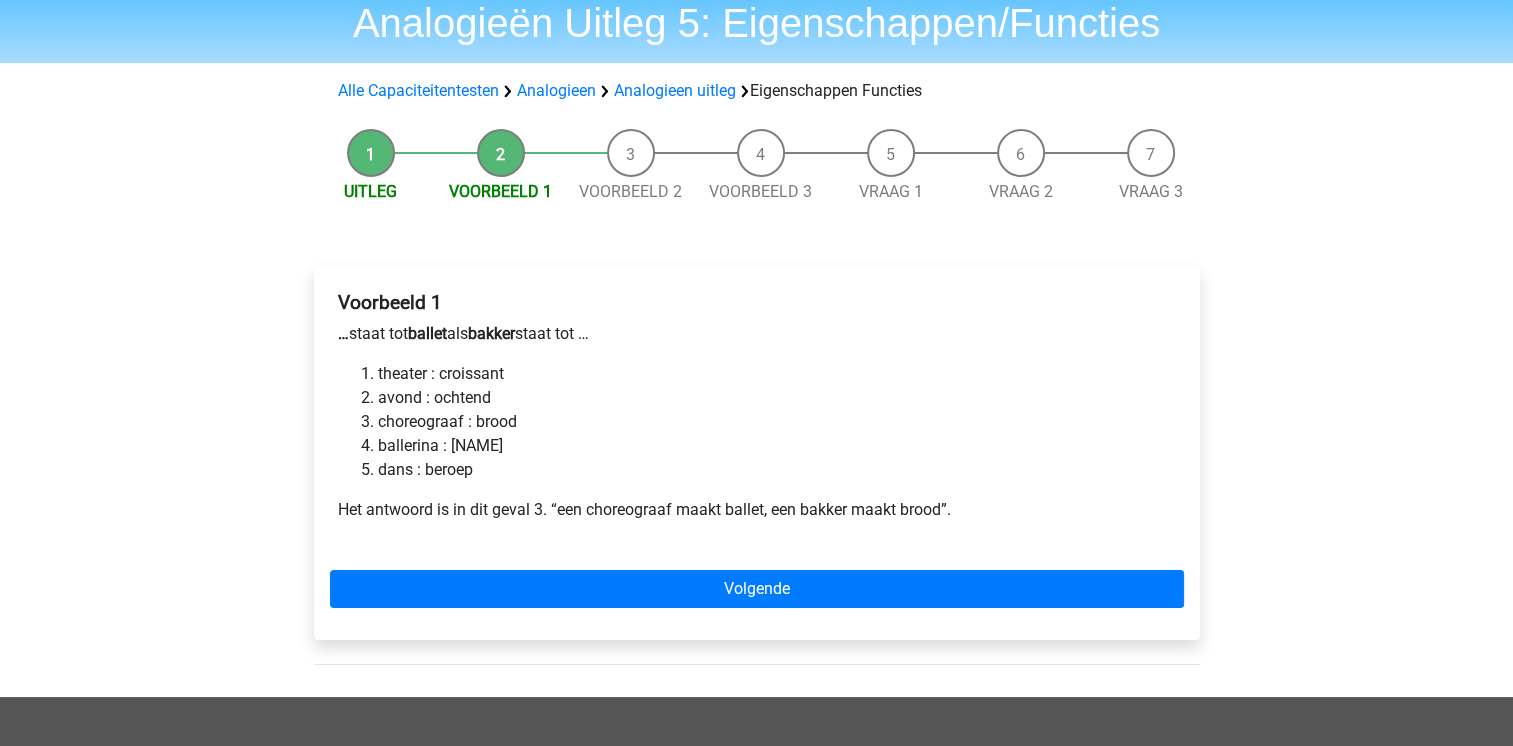 scroll, scrollTop: 80, scrollLeft: 0, axis: vertical 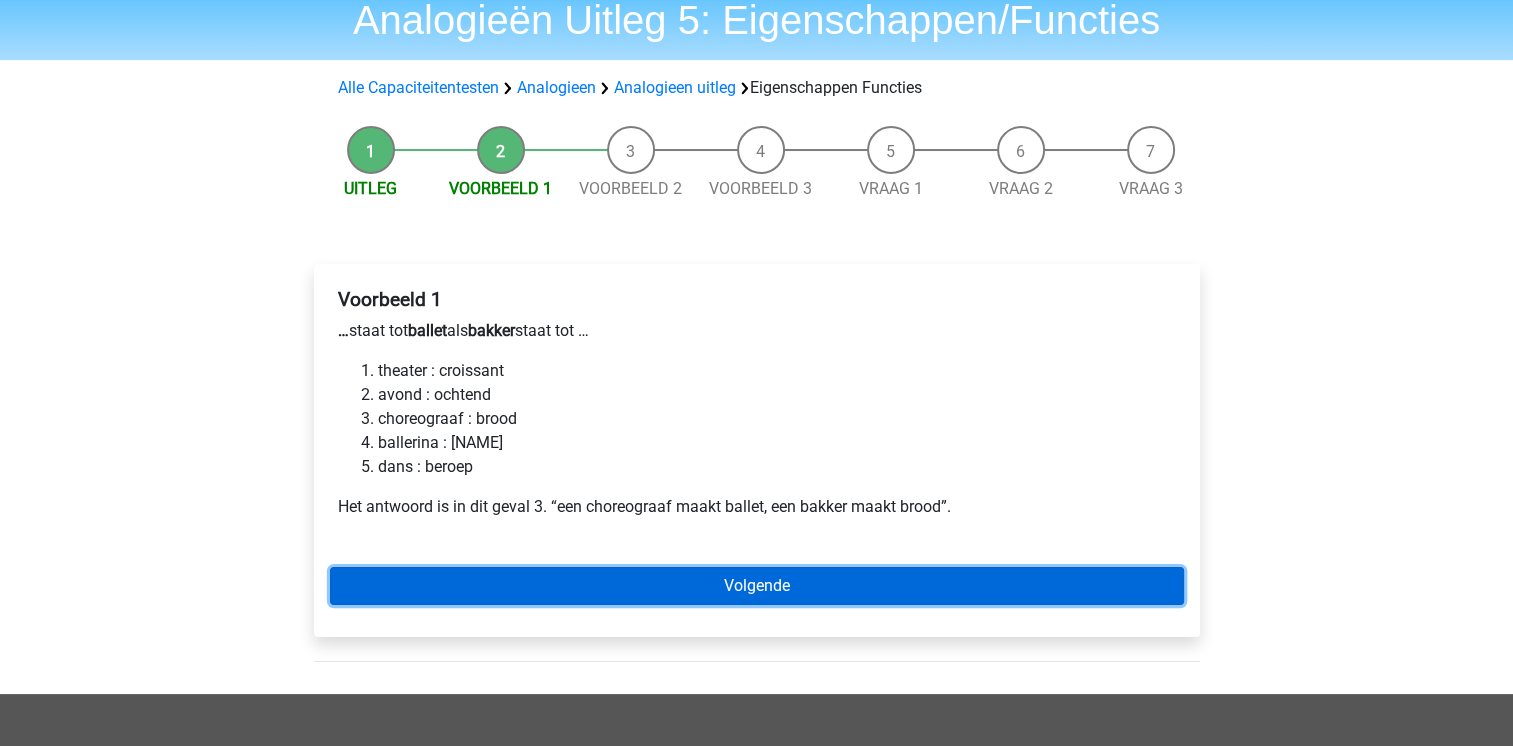 click on "Volgende" at bounding box center [757, 586] 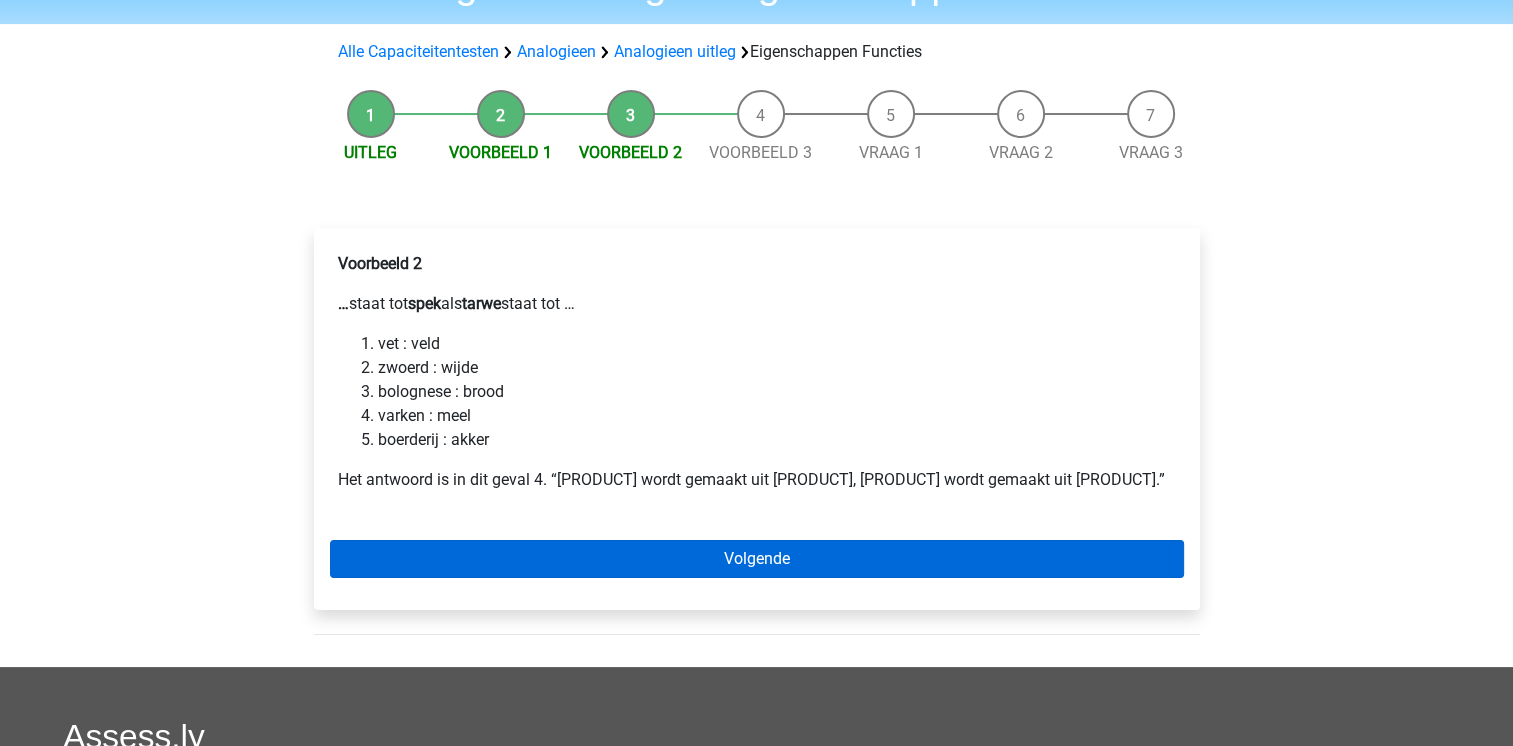 scroll, scrollTop: 120, scrollLeft: 0, axis: vertical 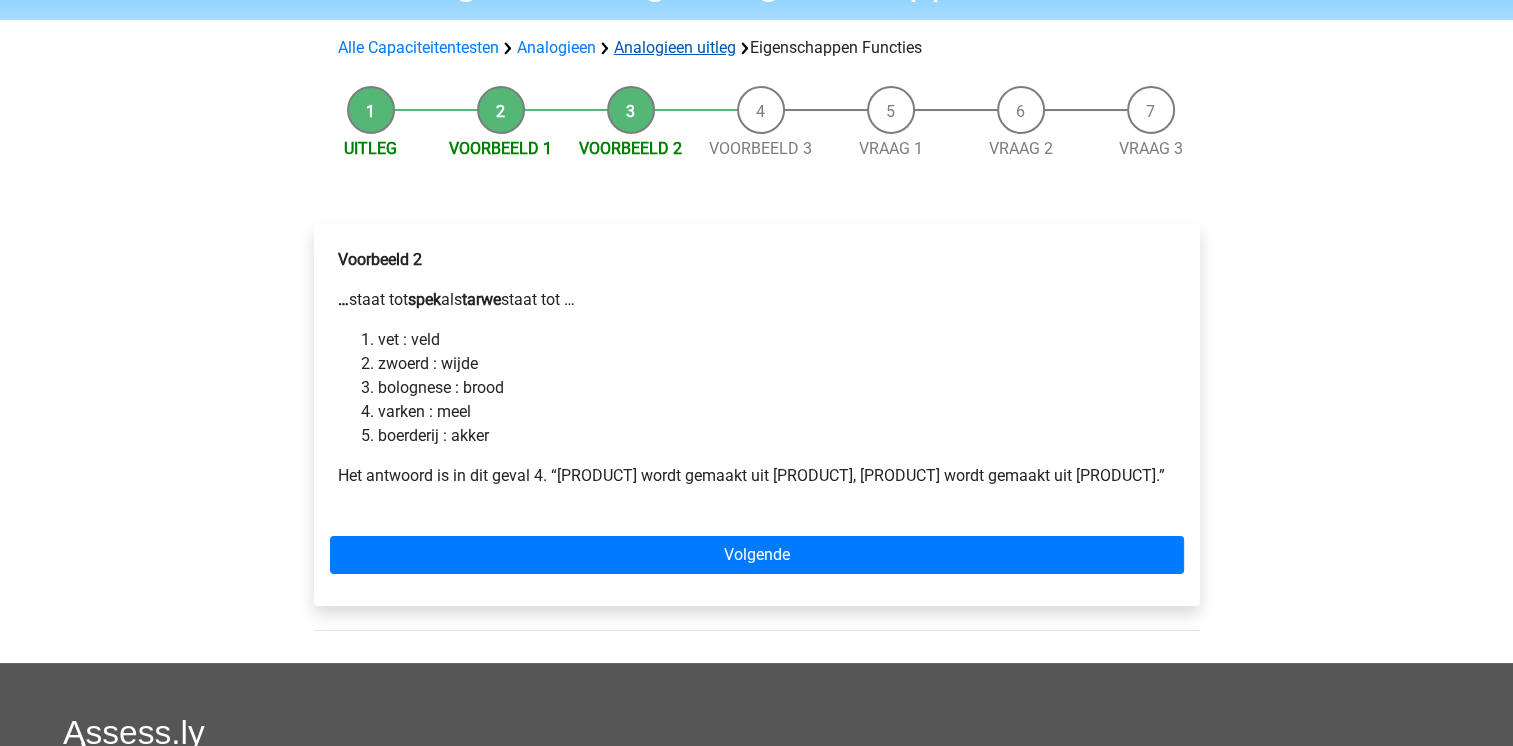 click on "Analogieen uitleg" at bounding box center (675, 47) 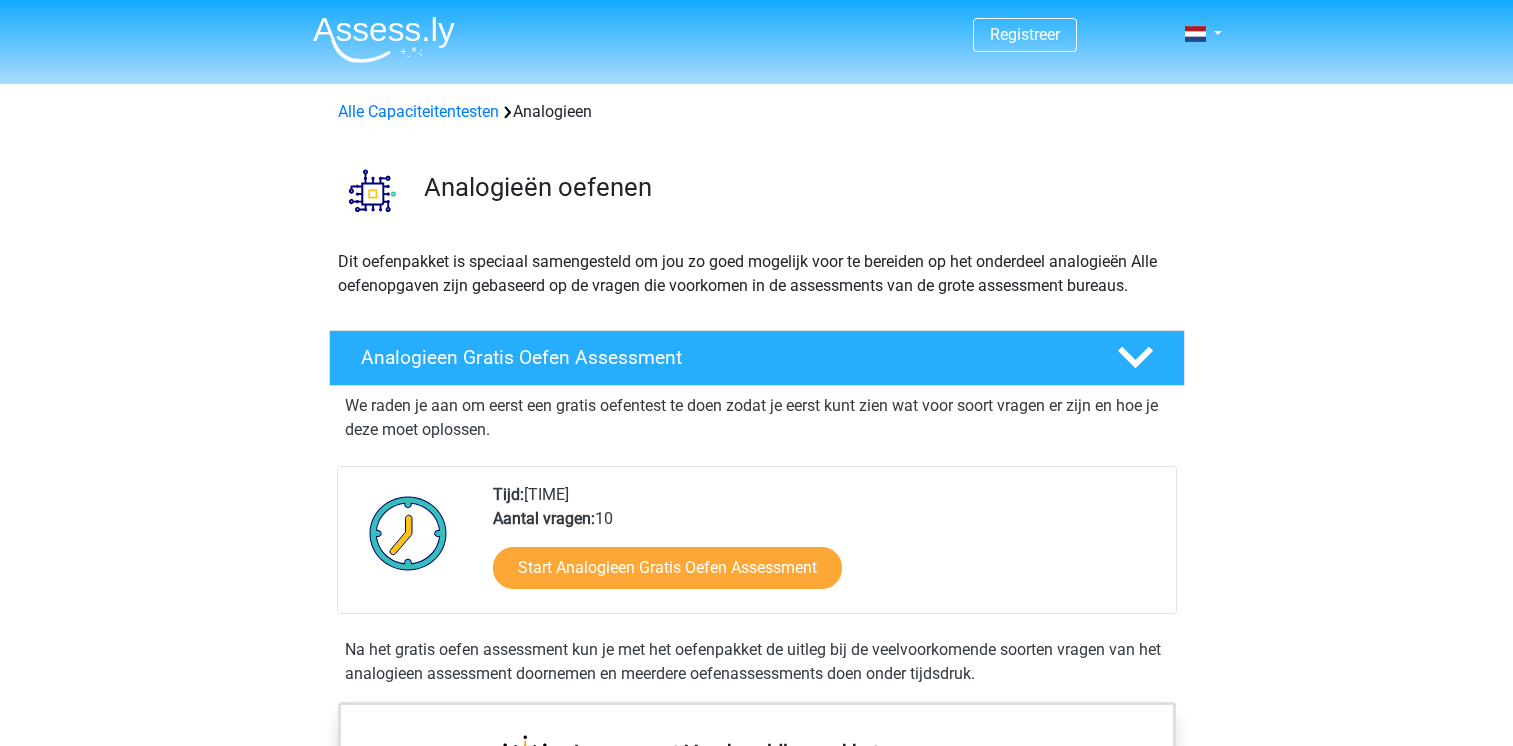 scroll, scrollTop: 1212, scrollLeft: 0, axis: vertical 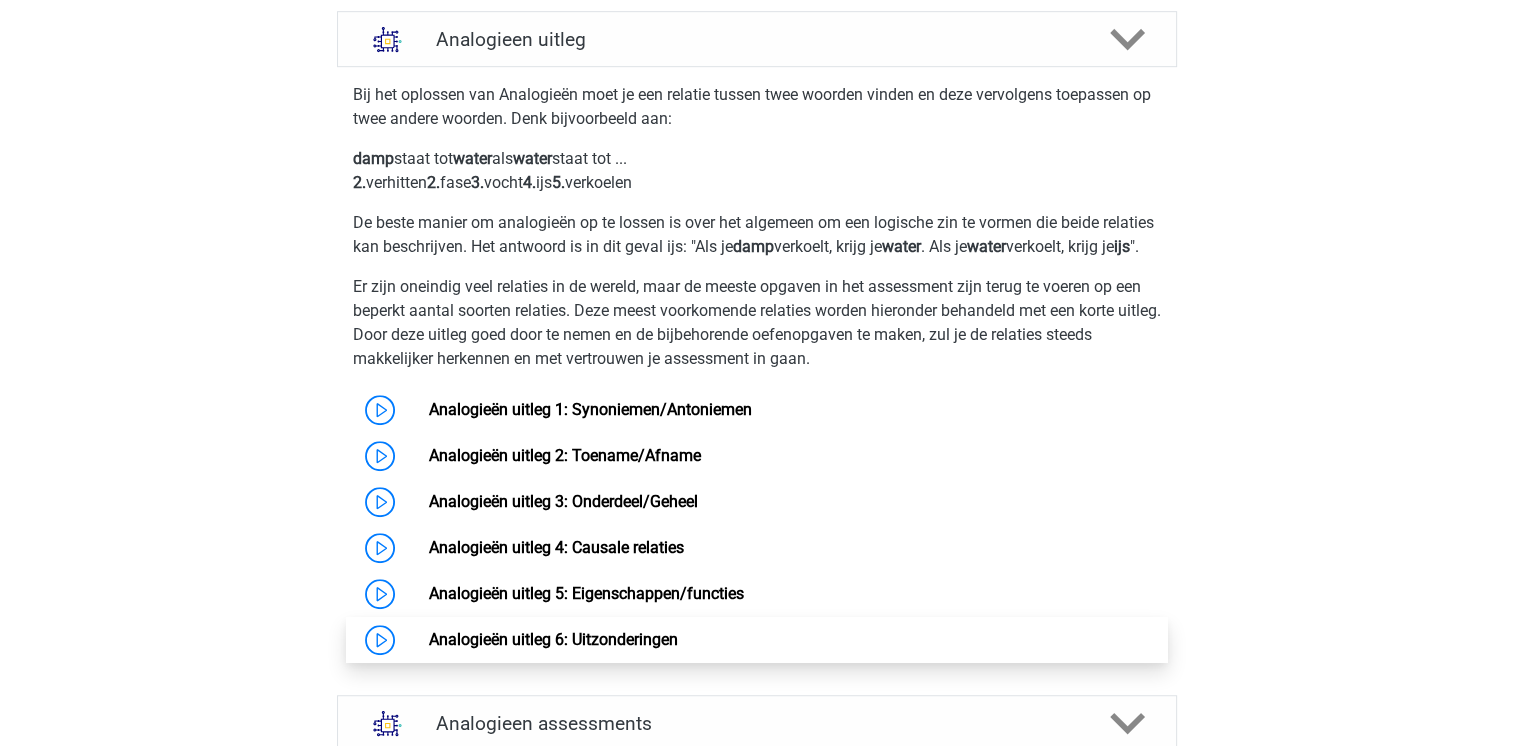 click on "Analogieën uitleg 6: Uitzonderingen" at bounding box center (553, 639) 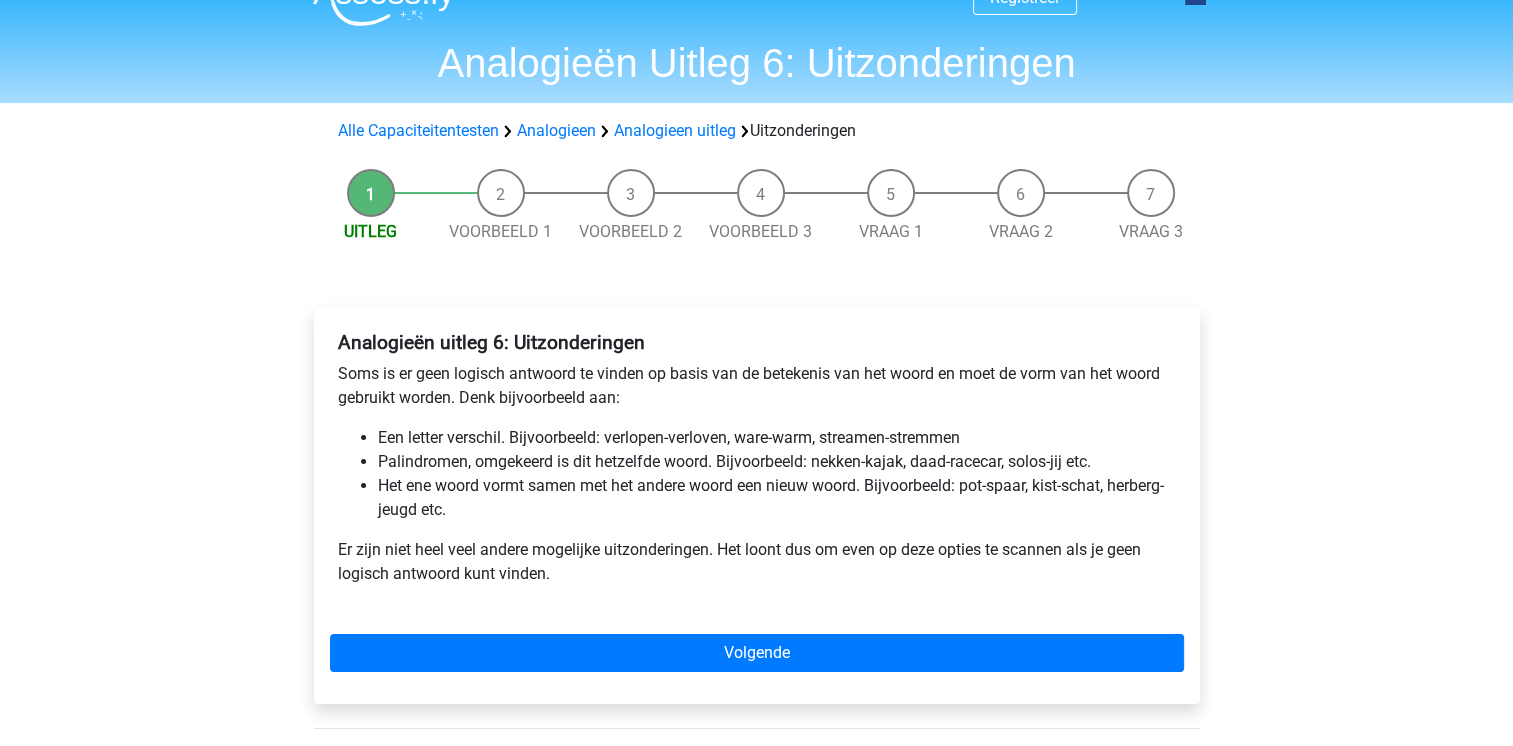 scroll, scrollTop: 40, scrollLeft: 0, axis: vertical 